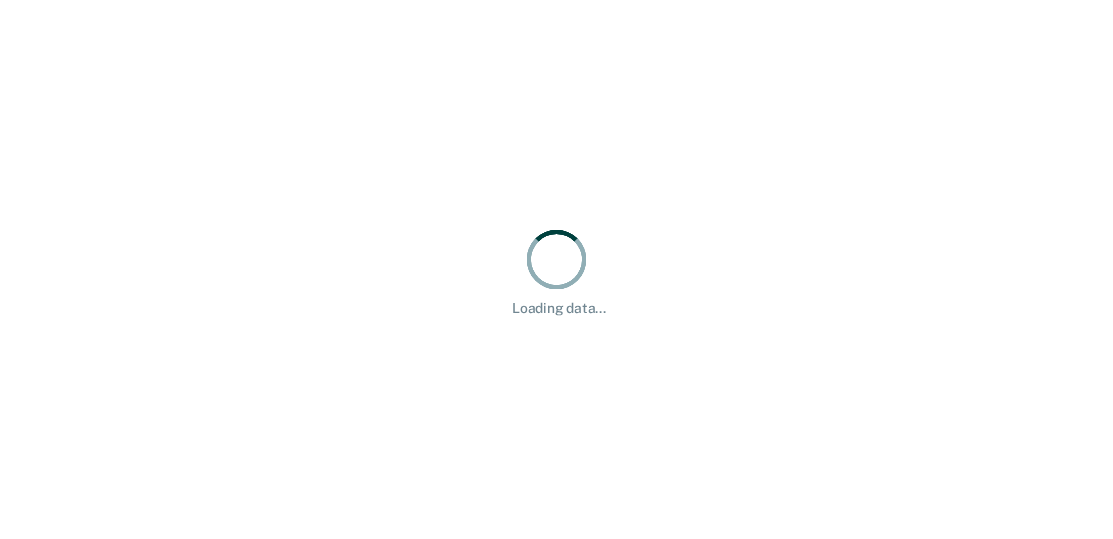 scroll, scrollTop: 0, scrollLeft: 0, axis: both 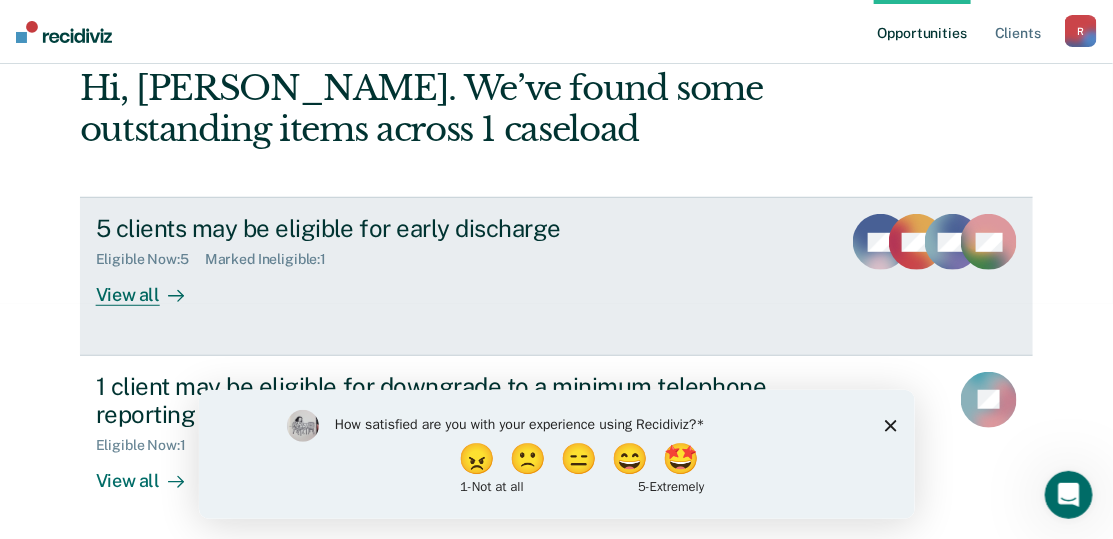 click on "View all" at bounding box center [152, 287] 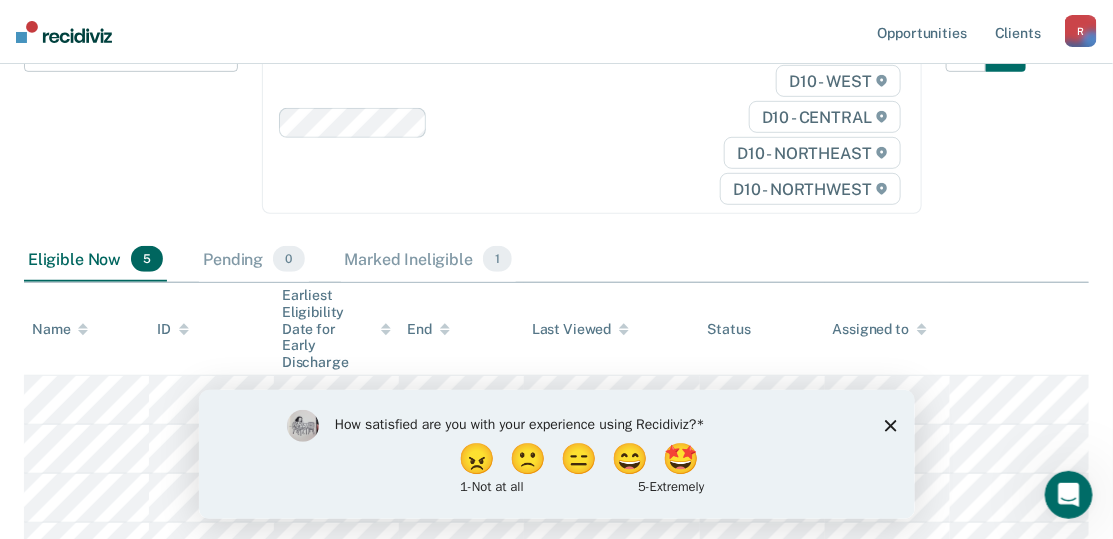 scroll, scrollTop: 400, scrollLeft: 0, axis: vertical 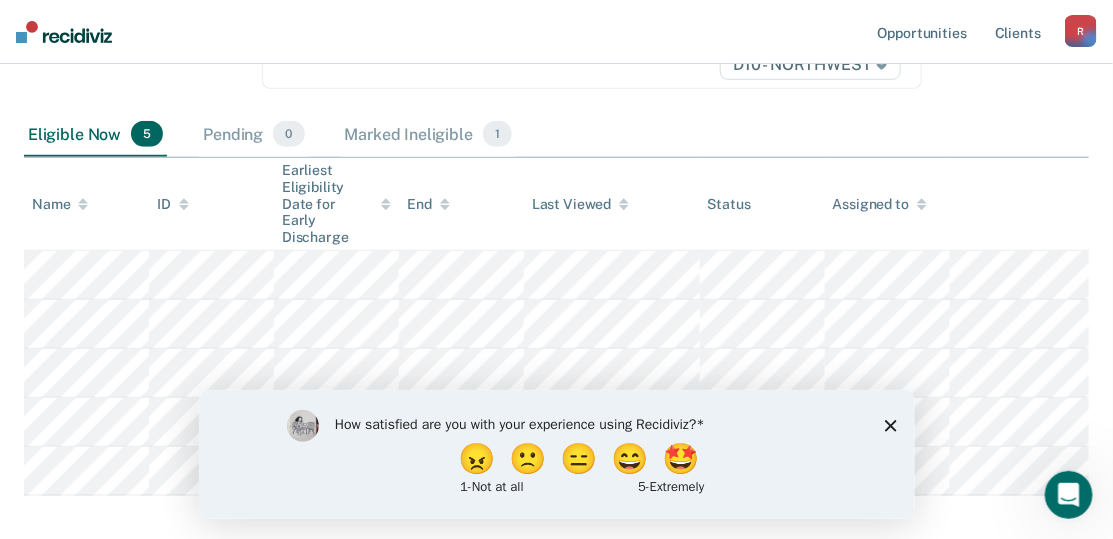 click 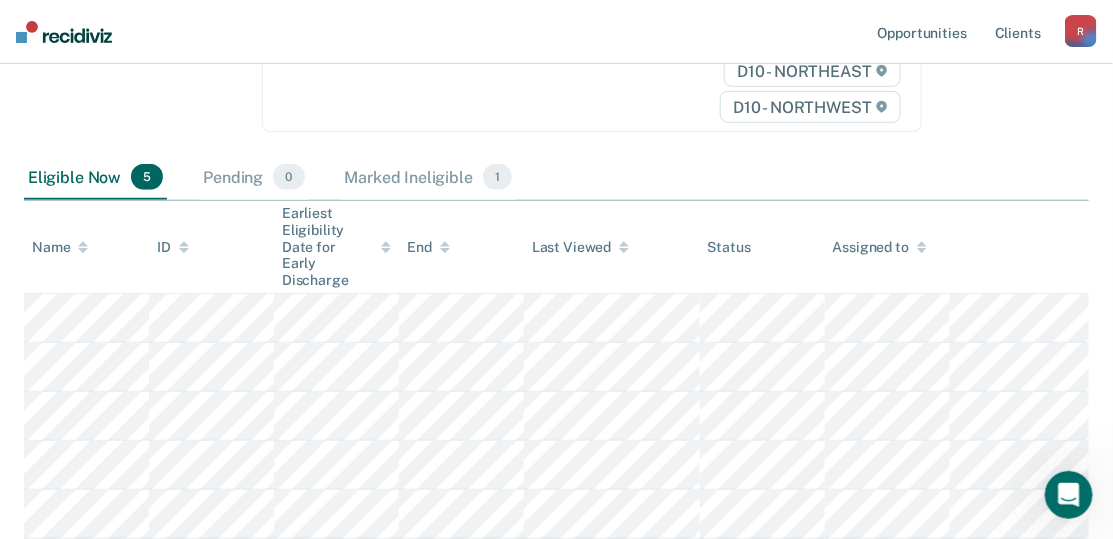 scroll, scrollTop: 400, scrollLeft: 0, axis: vertical 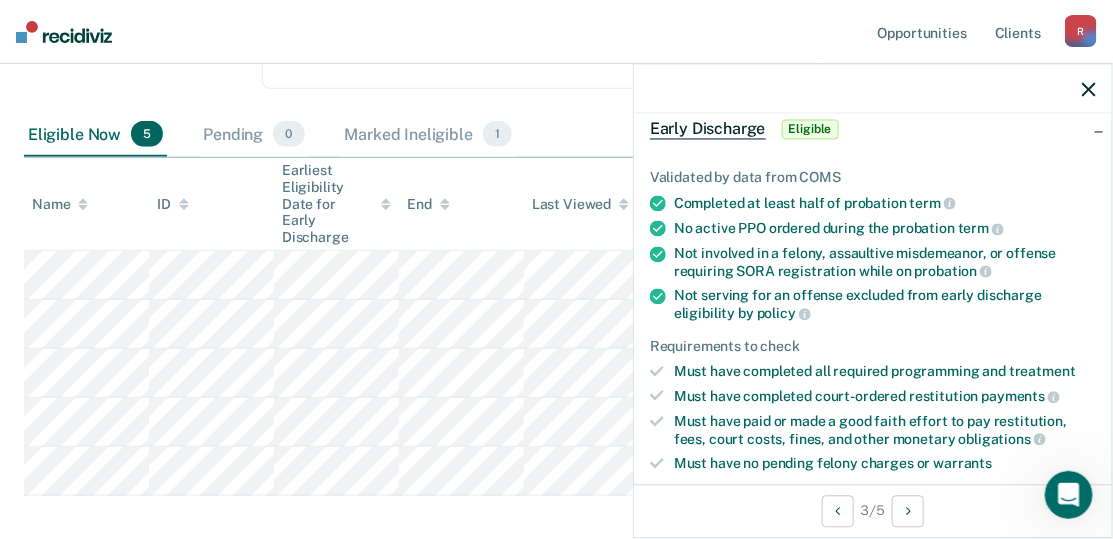 click 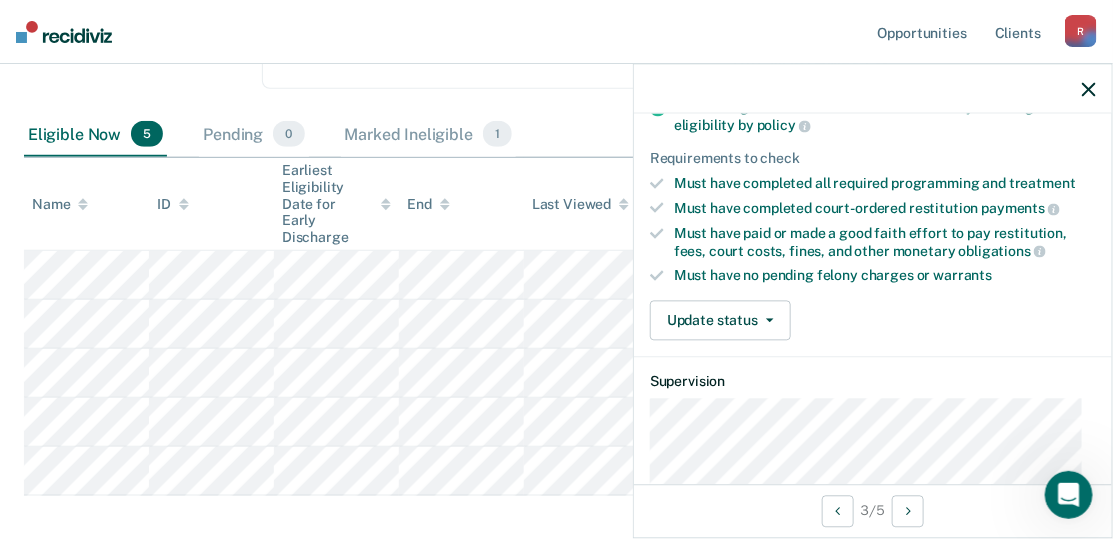 scroll, scrollTop: 299, scrollLeft: 0, axis: vertical 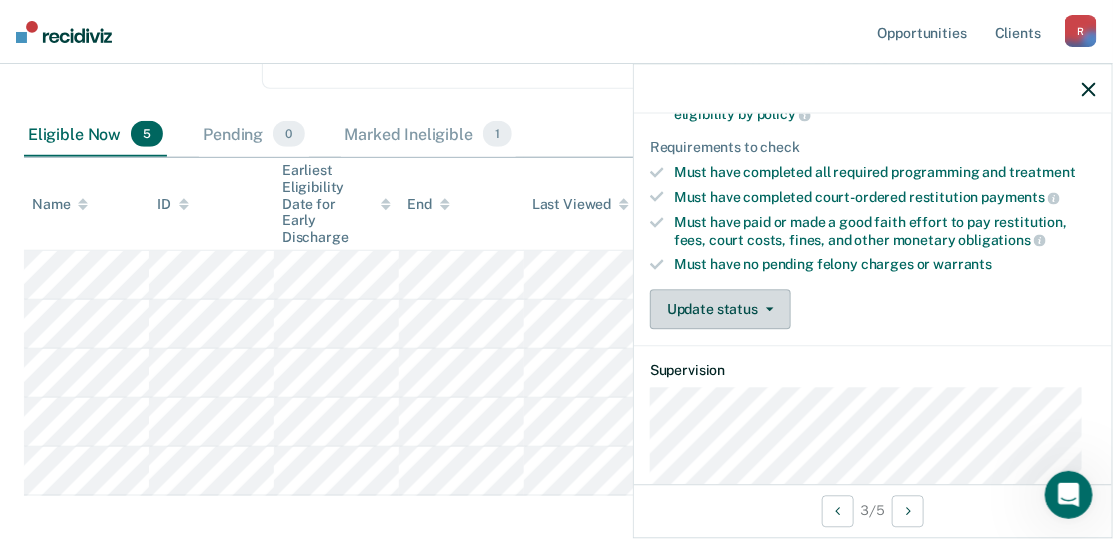 click on "Update status" at bounding box center (720, 310) 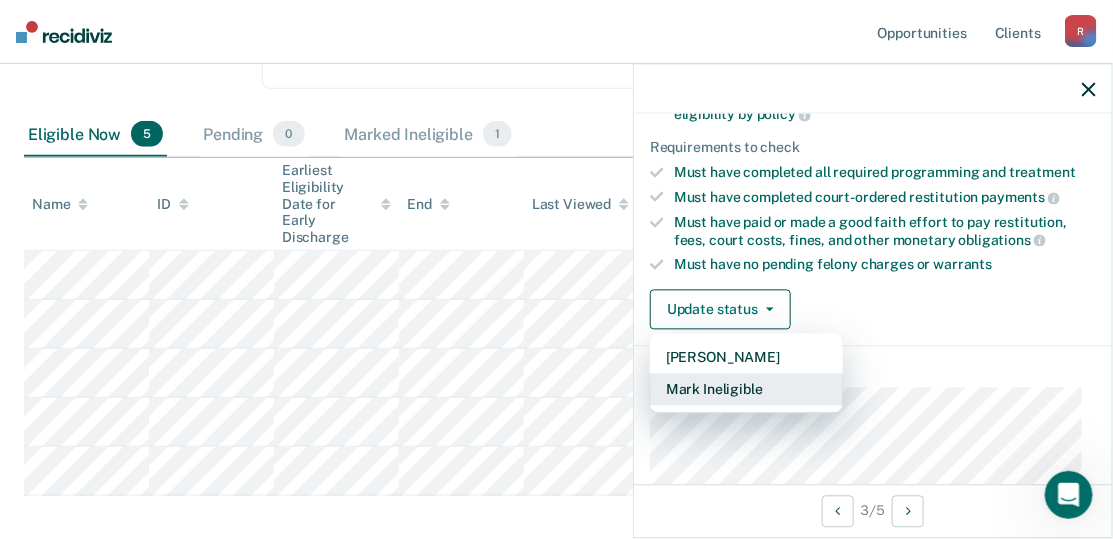 click on "Mark Ineligible" at bounding box center (746, 390) 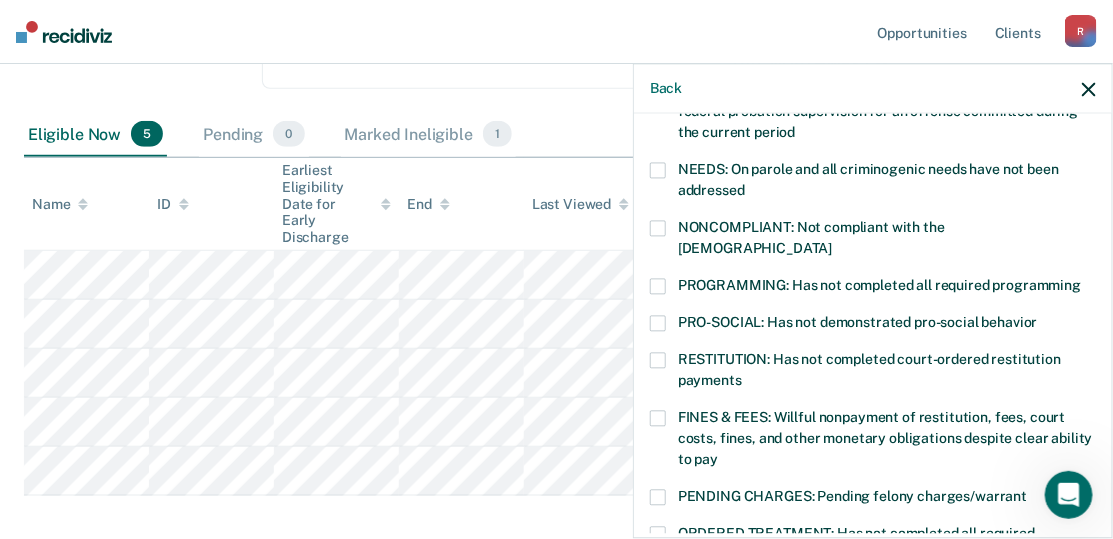 scroll, scrollTop: 400, scrollLeft: 0, axis: vertical 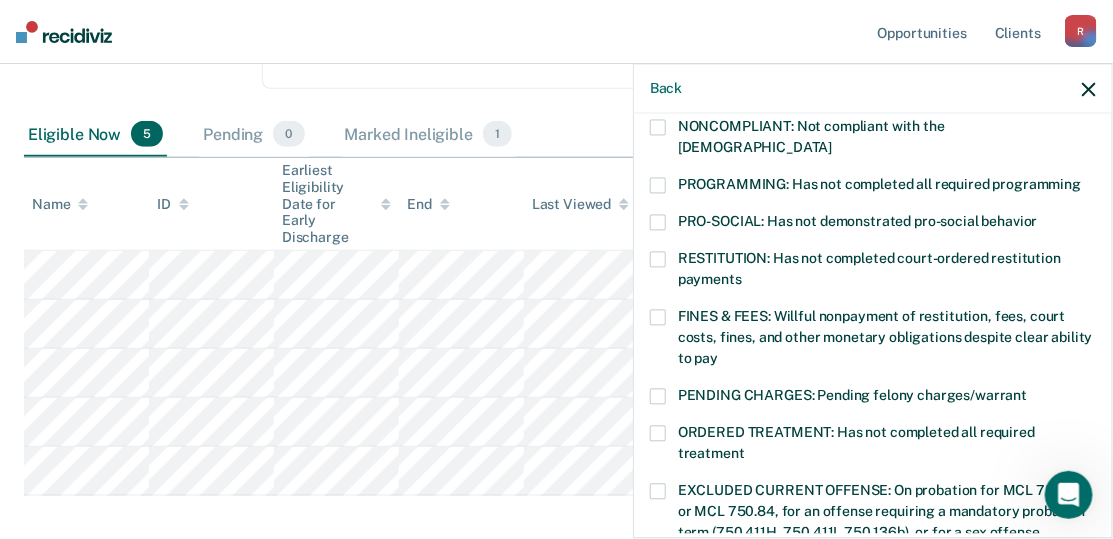 click at bounding box center [658, 318] 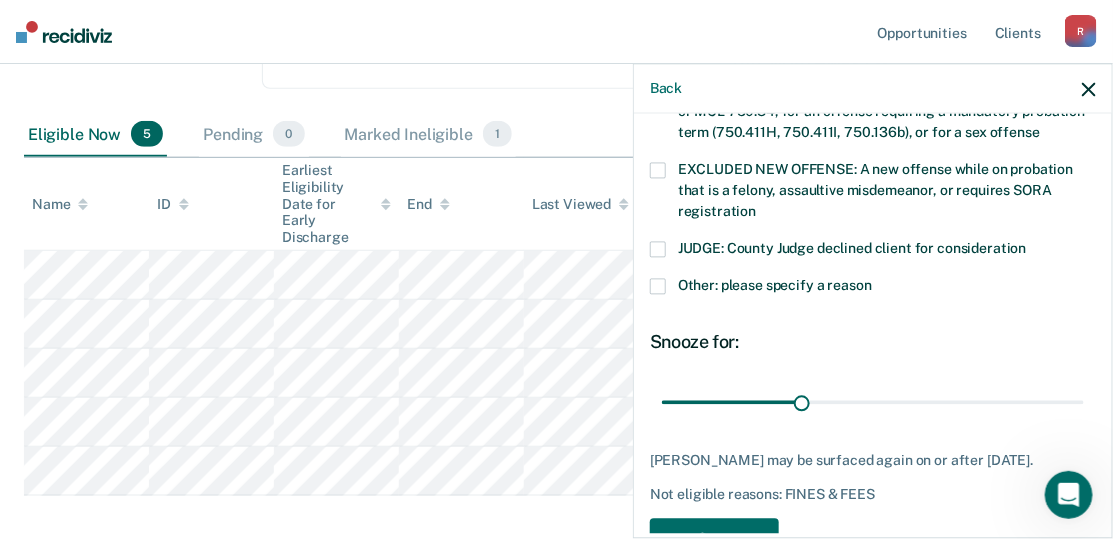 scroll, scrollTop: 836, scrollLeft: 0, axis: vertical 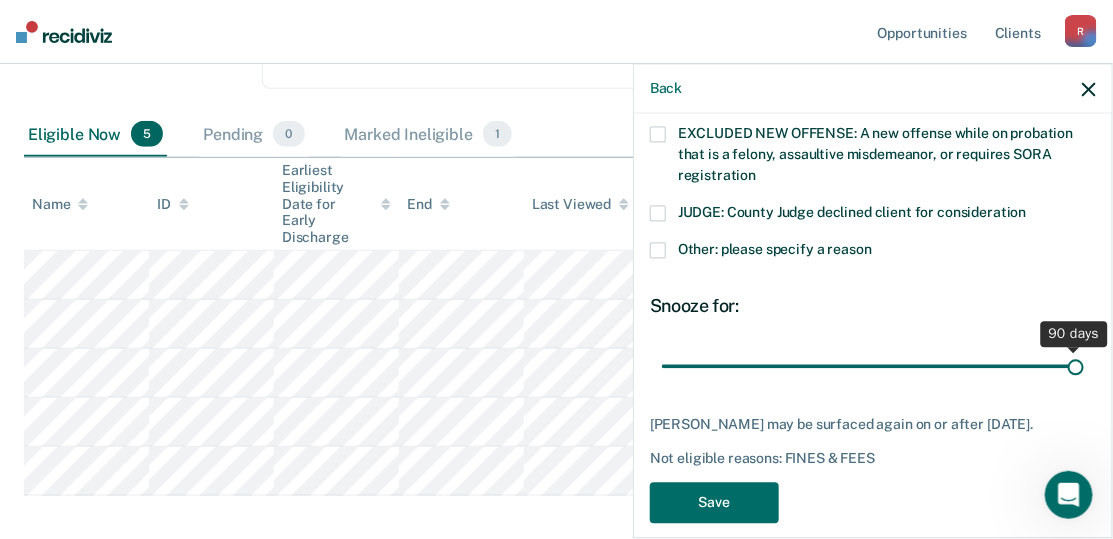 drag, startPoint x: 795, startPoint y: 343, endPoint x: 1089, endPoint y: 350, distance: 294.0833 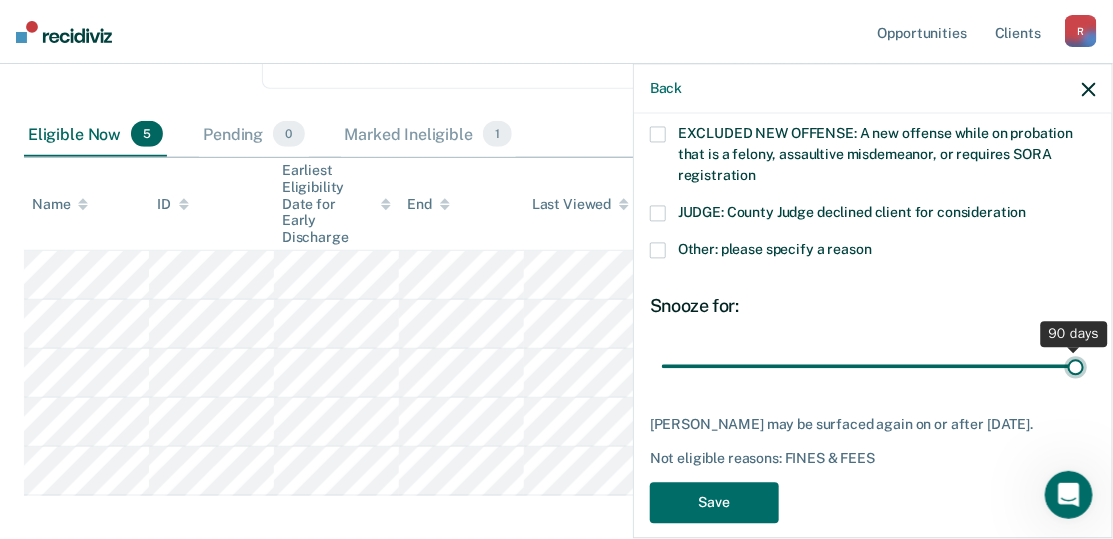 type on "90" 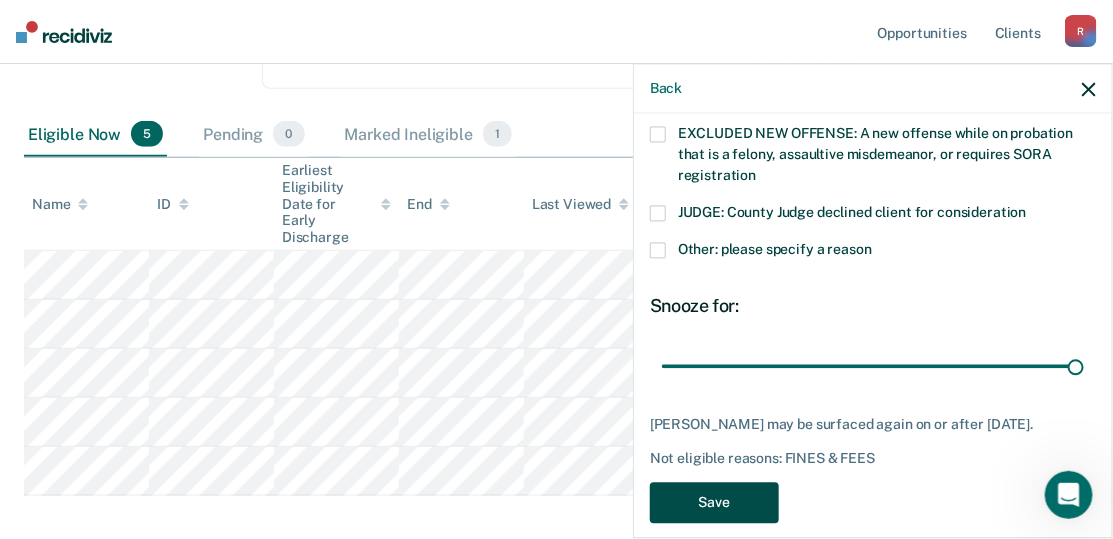 click on "Save" at bounding box center (714, 503) 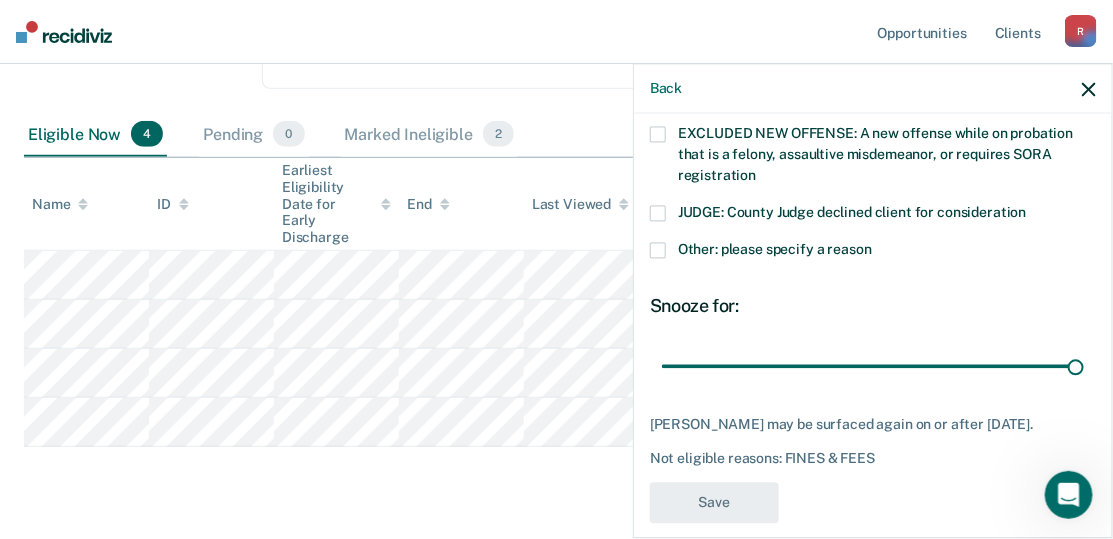 scroll, scrollTop: 728, scrollLeft: 0, axis: vertical 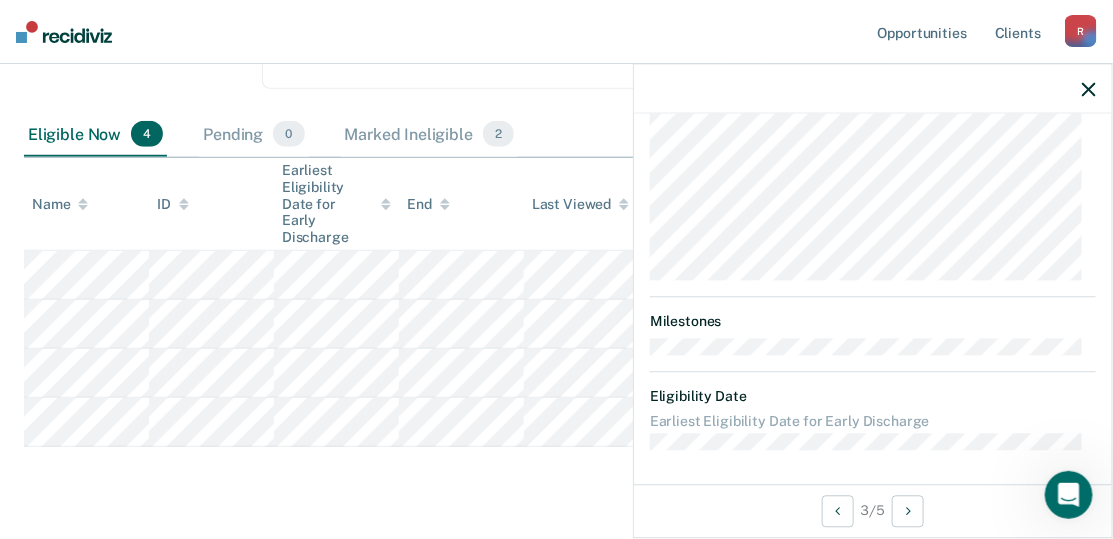 click on "Opportunities Client s [EMAIL_ADDRESS][US_STATE][DOMAIN_NAME] R Profile How it works Log Out" at bounding box center (556, 32) 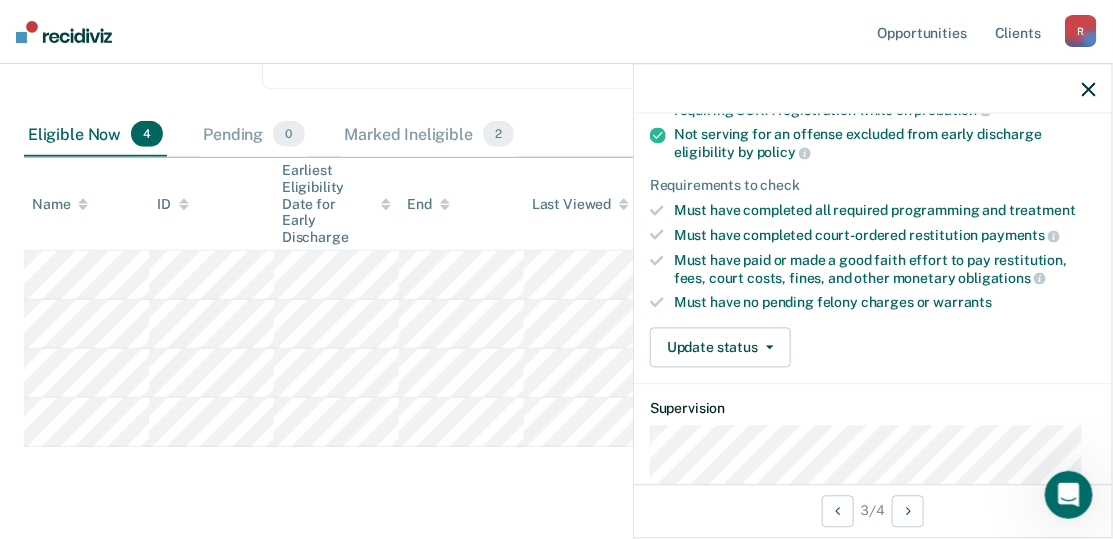 scroll, scrollTop: 299, scrollLeft: 0, axis: vertical 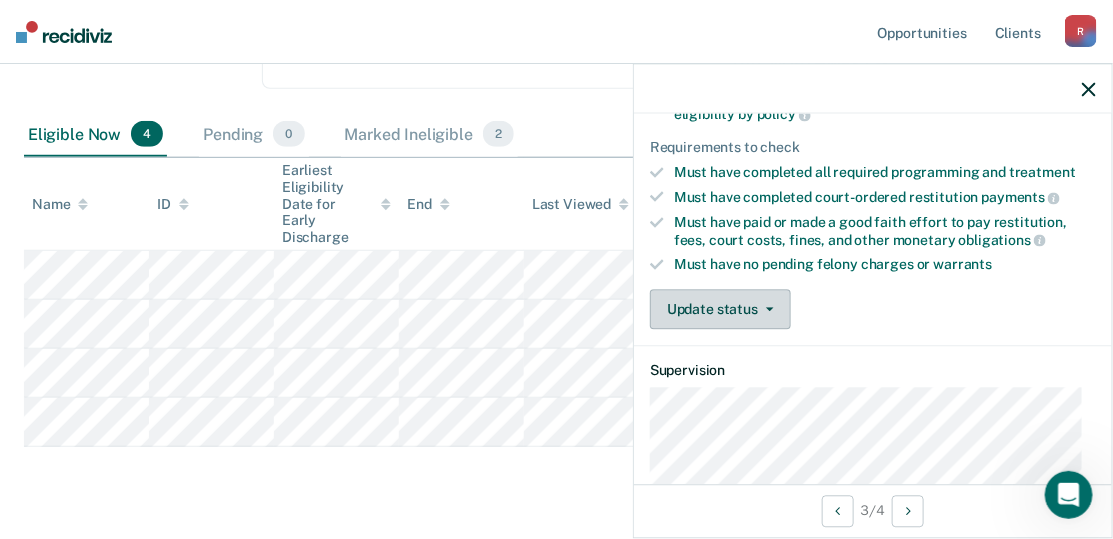 click on "Update status" at bounding box center (720, 310) 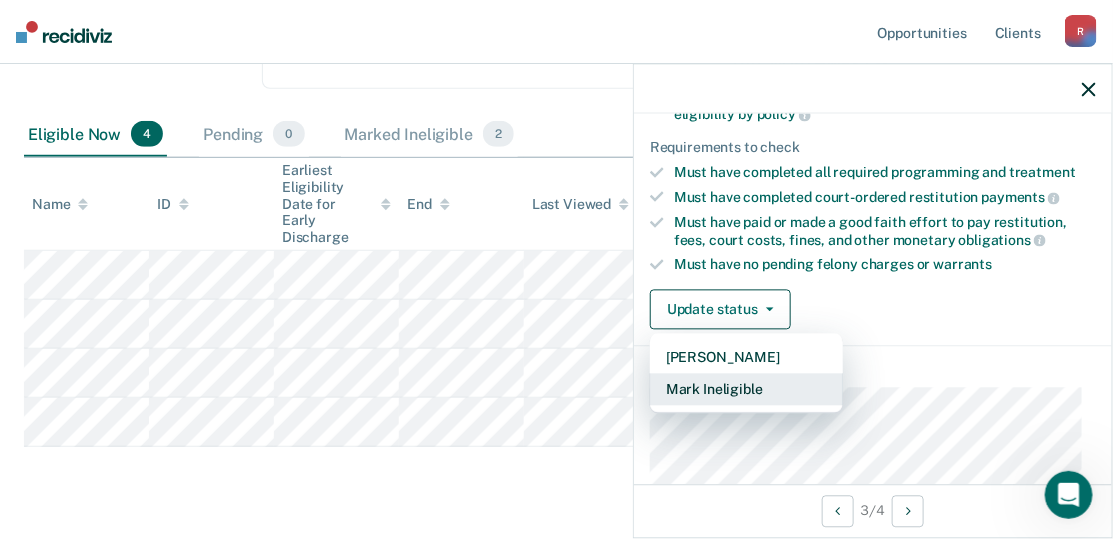 click on "Mark Ineligible" at bounding box center [746, 390] 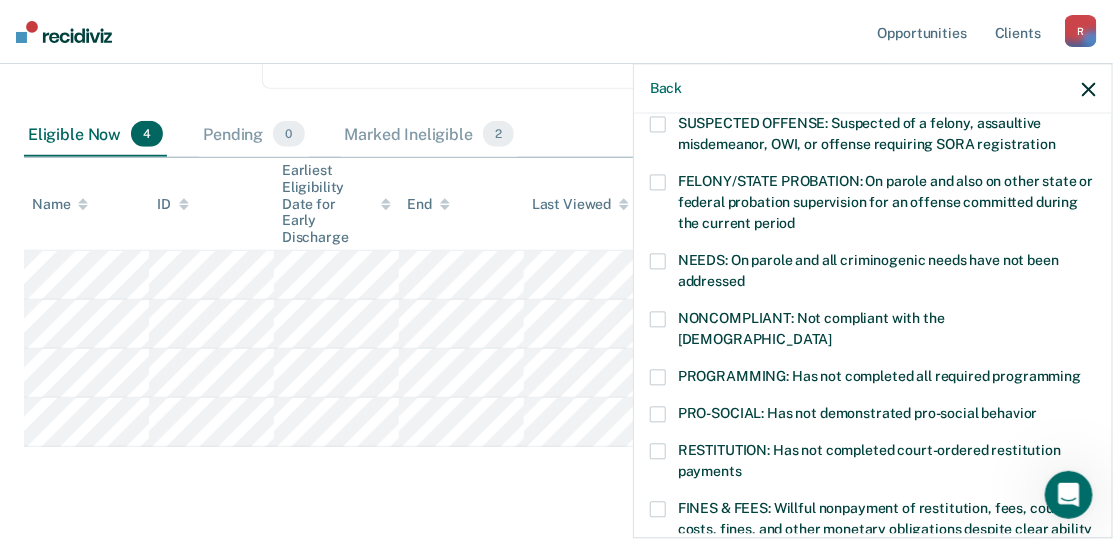 scroll, scrollTop: 100, scrollLeft: 0, axis: vertical 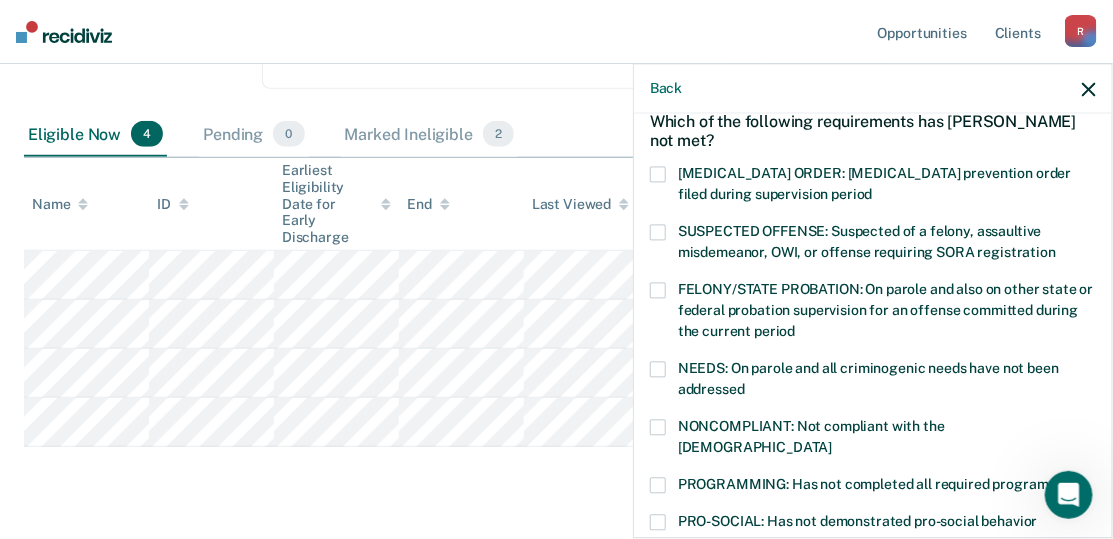 click at bounding box center (658, 233) 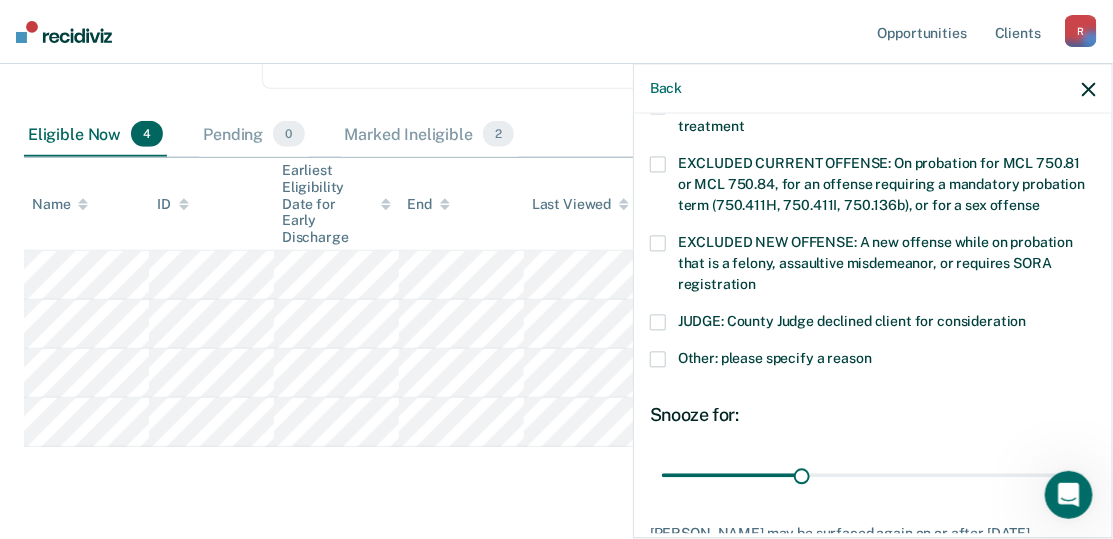 scroll, scrollTop: 836, scrollLeft: 0, axis: vertical 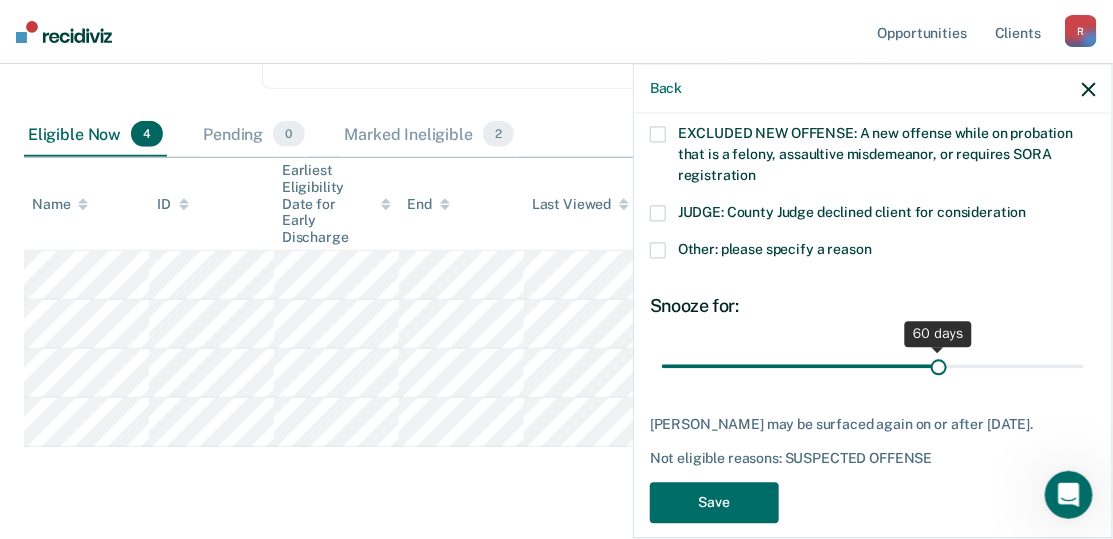drag, startPoint x: 799, startPoint y: 343, endPoint x: 928, endPoint y: 332, distance: 129.46814 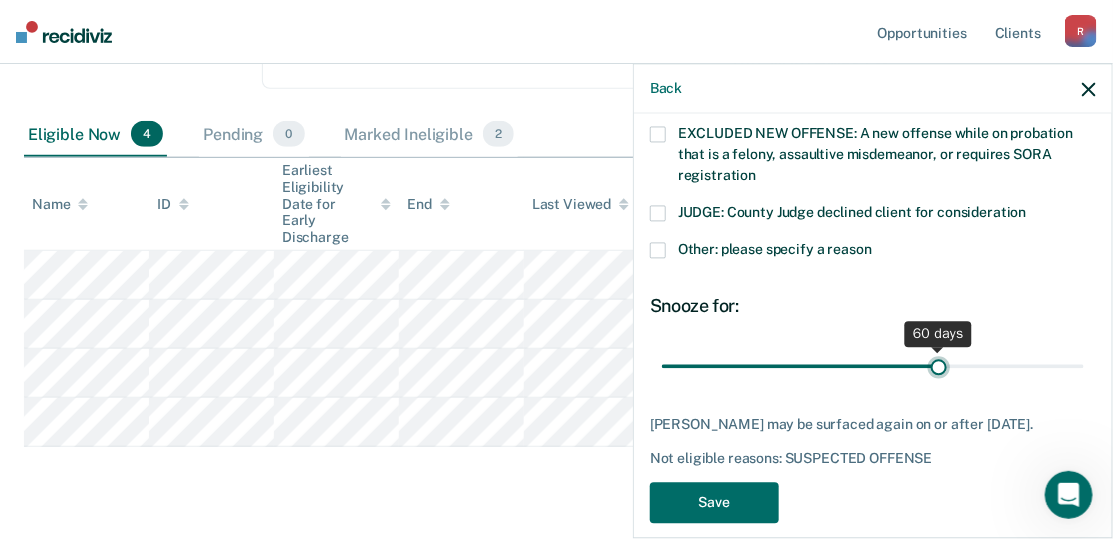 click at bounding box center (873, 366) 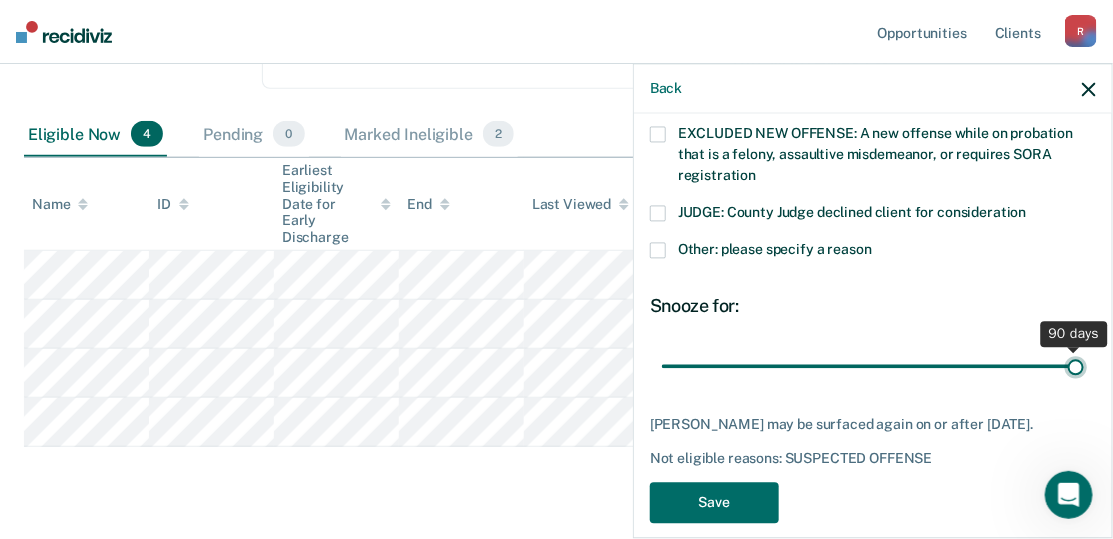 drag, startPoint x: 927, startPoint y: 338, endPoint x: 1131, endPoint y: 356, distance: 204.79257 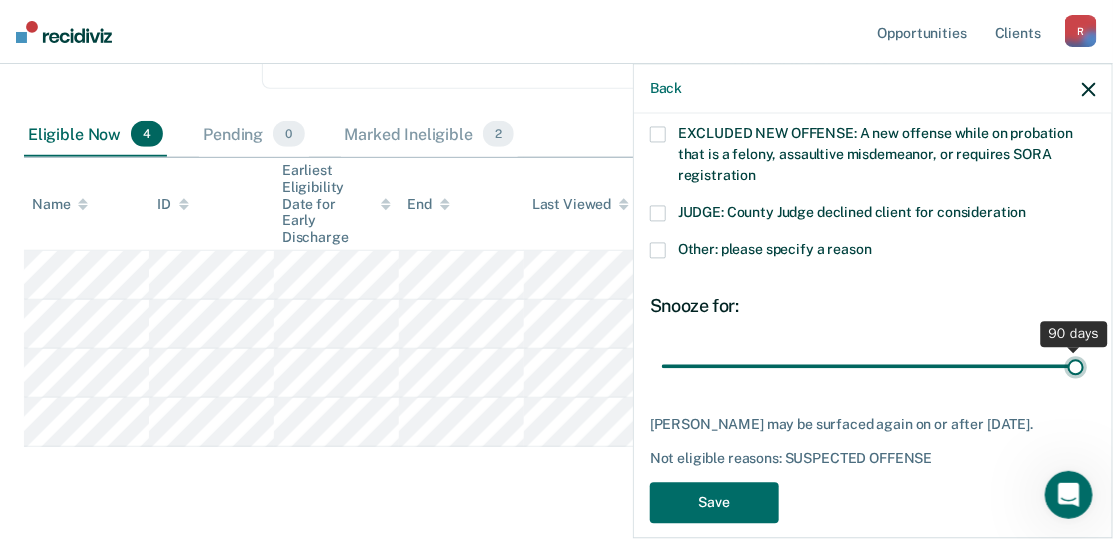 type on "90" 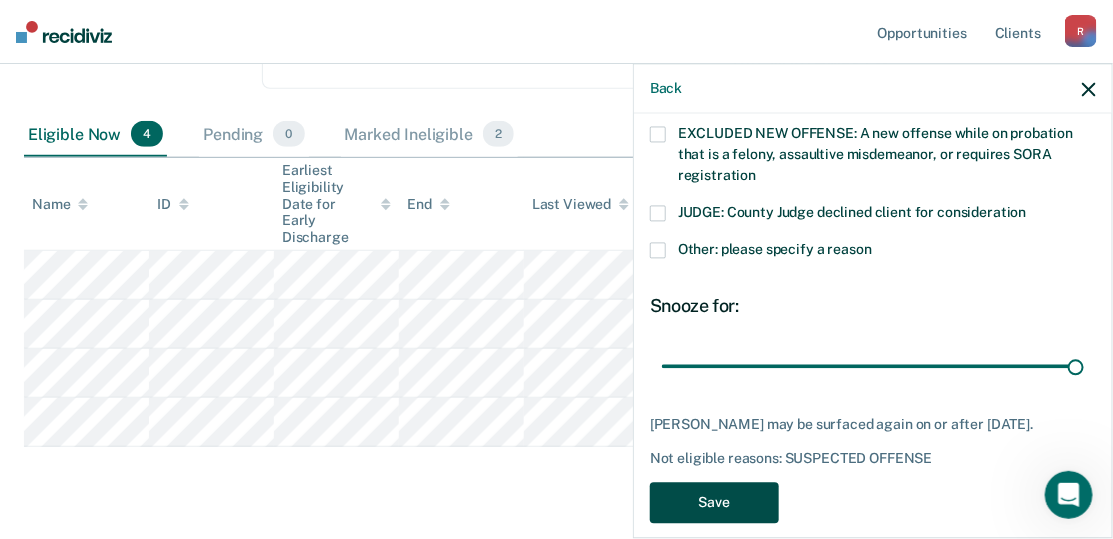 click on "Save" at bounding box center [714, 503] 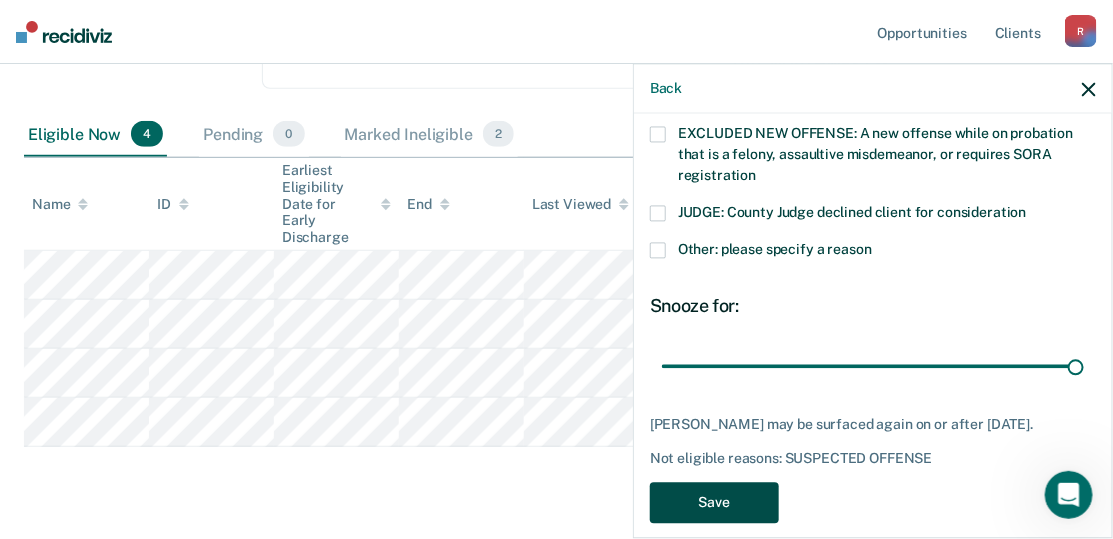 scroll, scrollTop: 383, scrollLeft: 0, axis: vertical 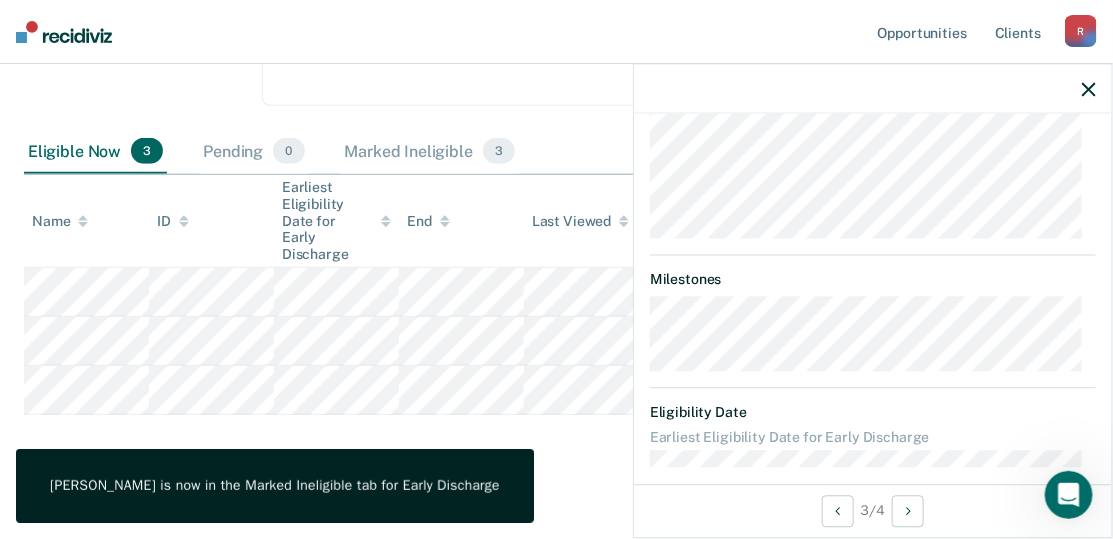 click 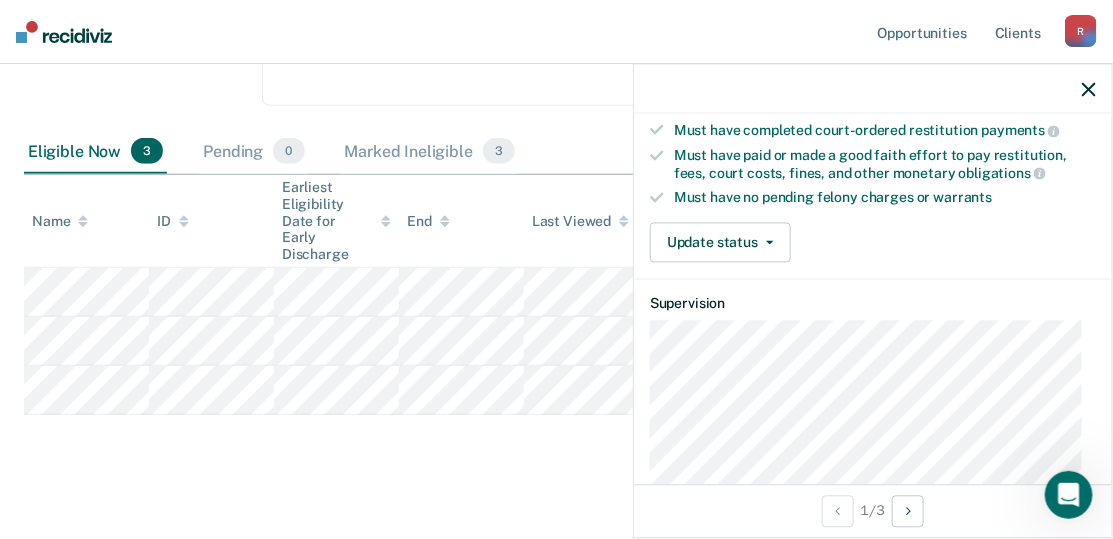 scroll, scrollTop: 400, scrollLeft: 0, axis: vertical 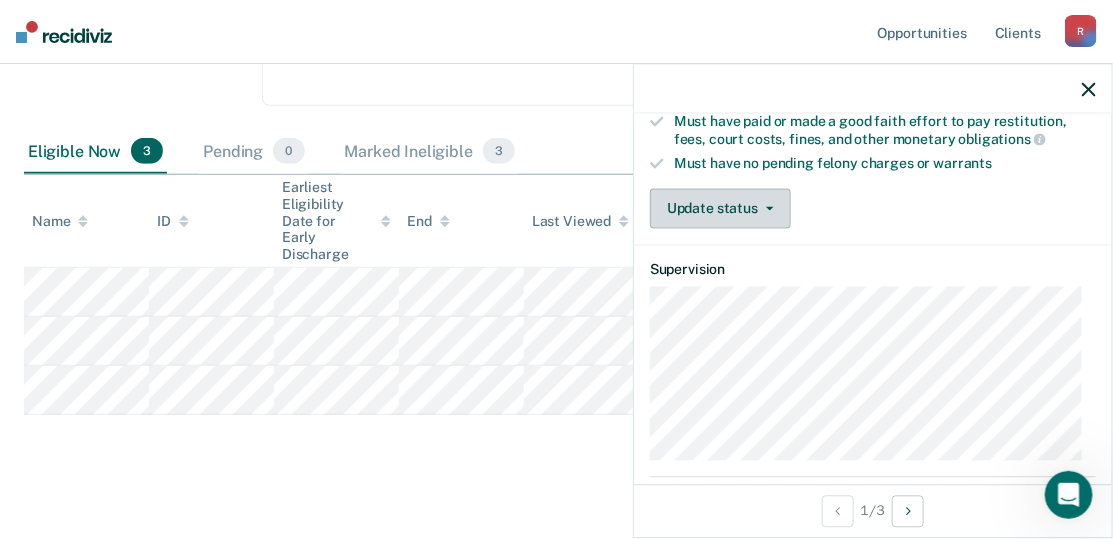 click on "Update status" at bounding box center [720, 209] 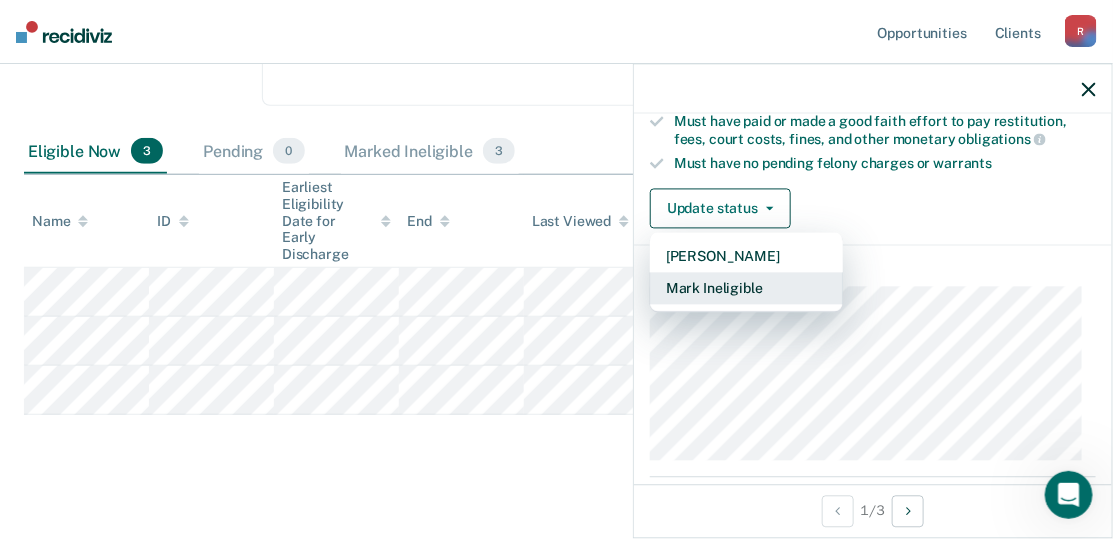 click on "Mark Ineligible" at bounding box center [746, 289] 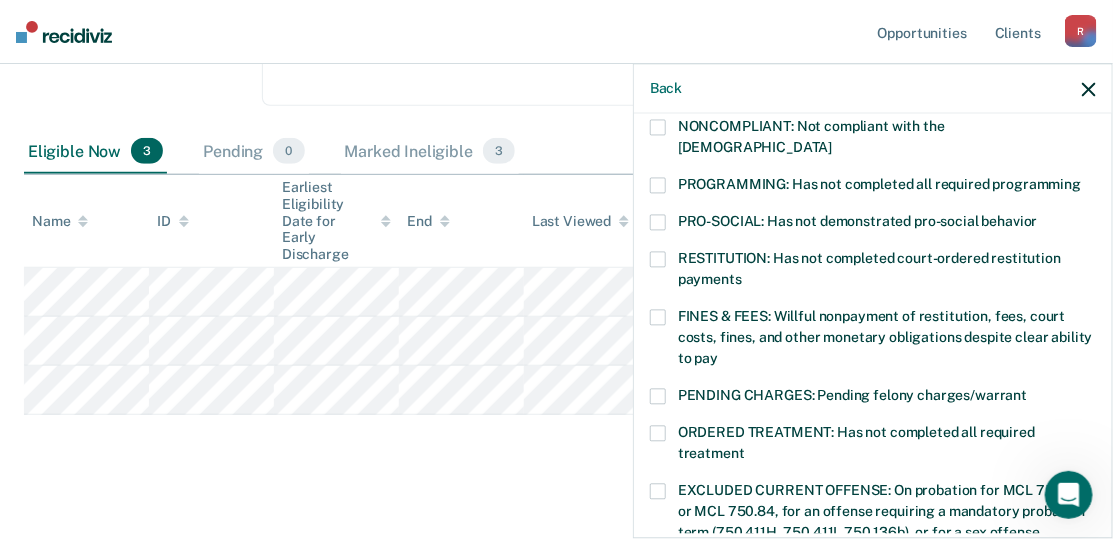 click on "RESTITUTION: Has not completed court-ordered restitution payments" at bounding box center [873, 273] 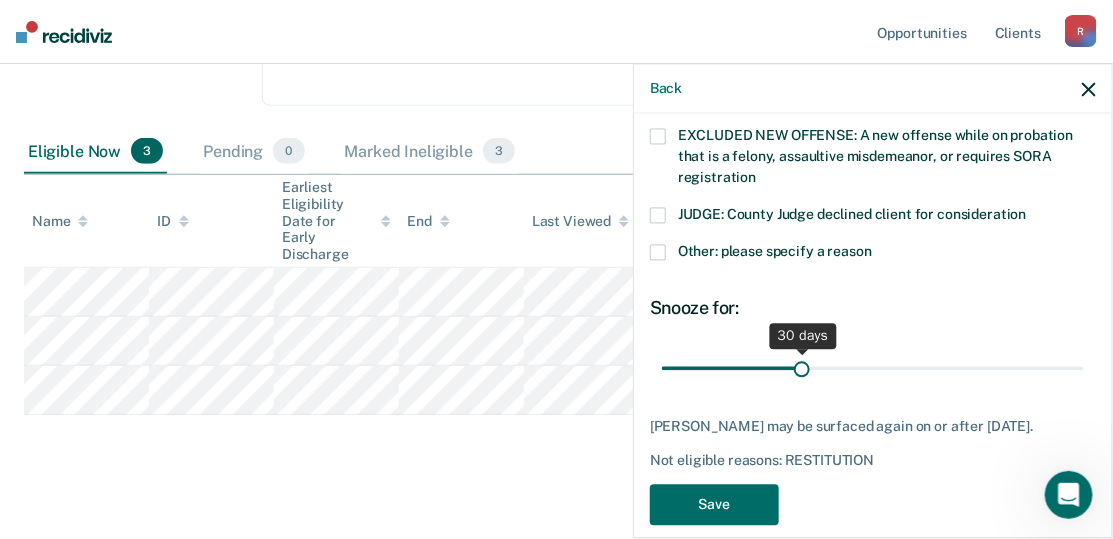 scroll, scrollTop: 836, scrollLeft: 0, axis: vertical 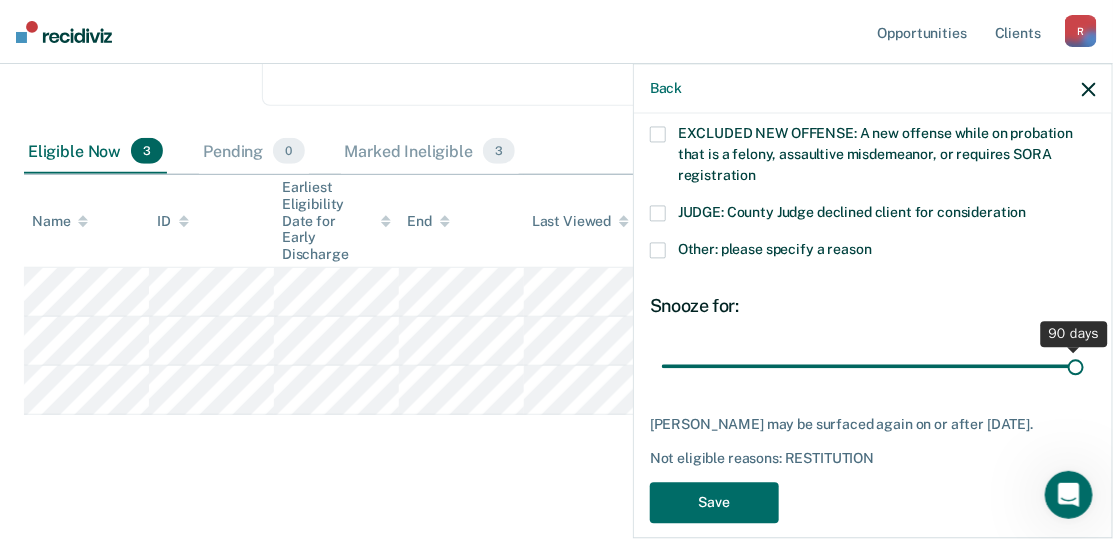 drag, startPoint x: 797, startPoint y: 343, endPoint x: 1131, endPoint y: 333, distance: 334.14966 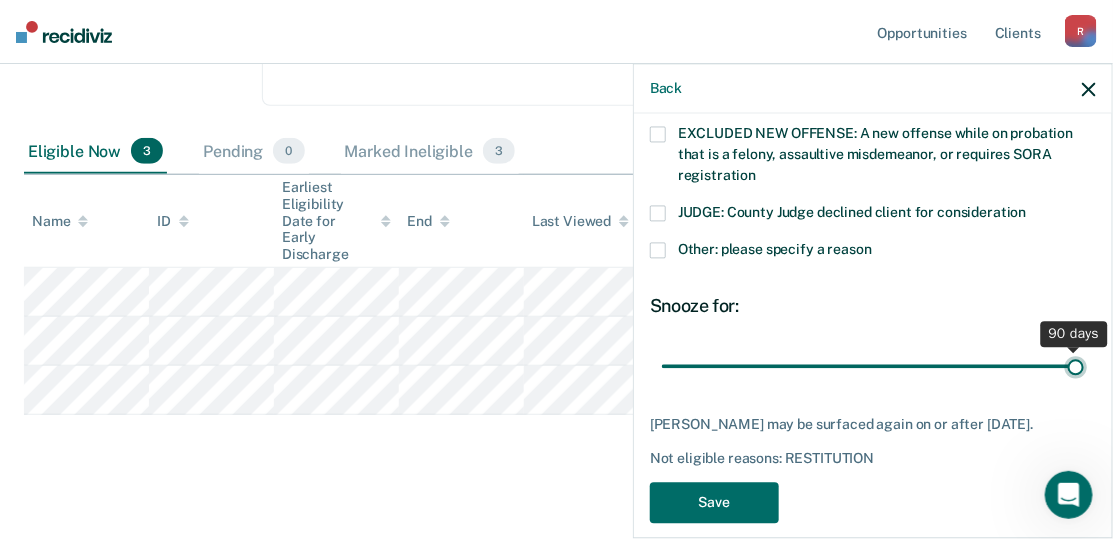 type on "90" 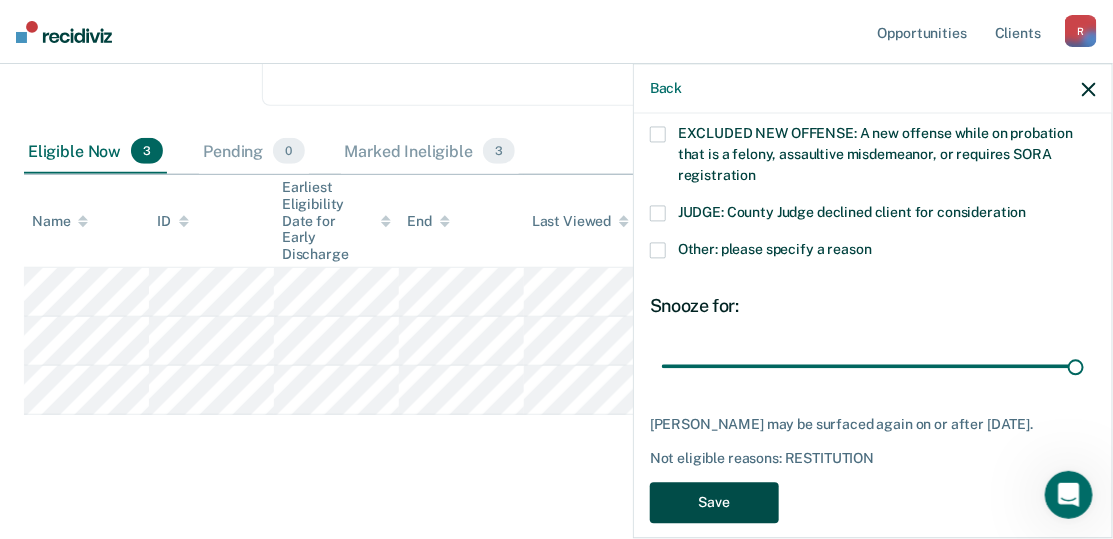 click on "Save" at bounding box center (714, 503) 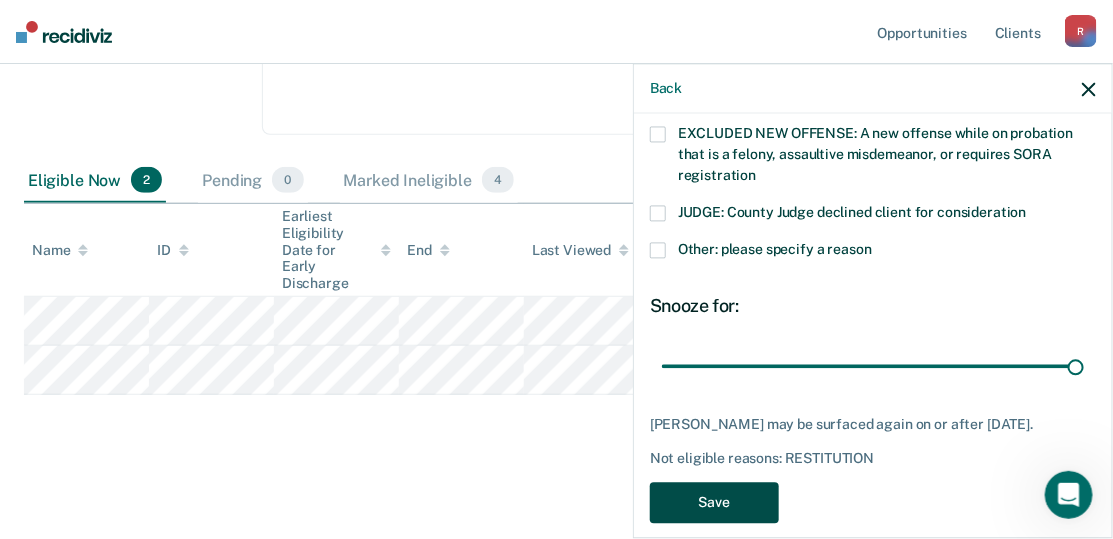 scroll, scrollTop: 334, scrollLeft: 0, axis: vertical 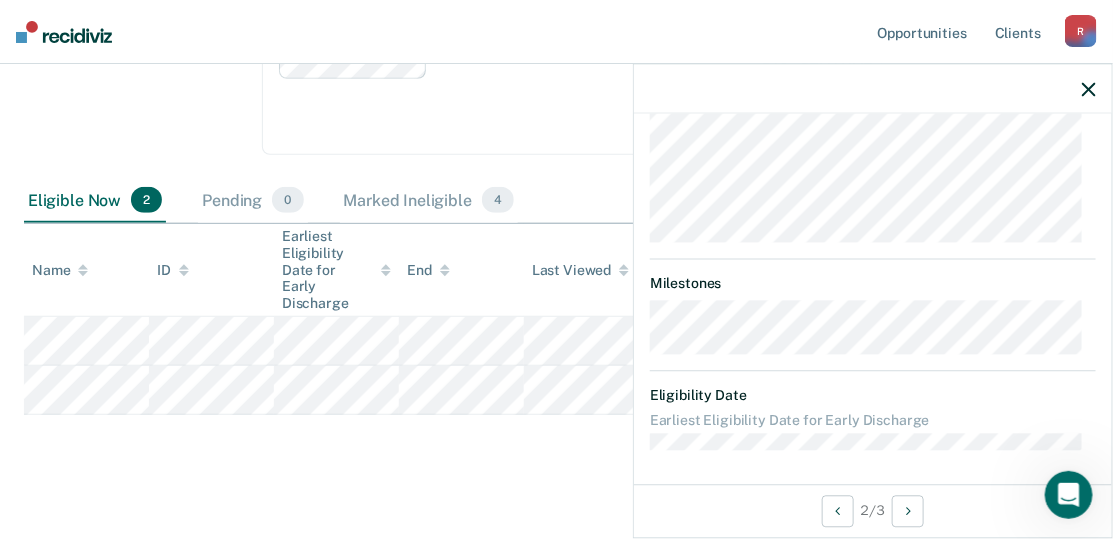 click 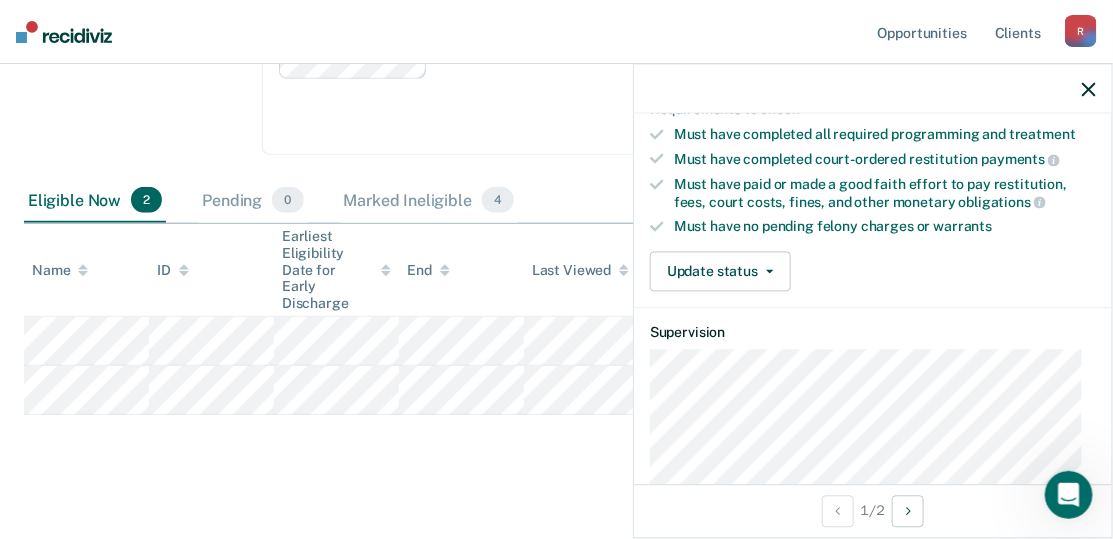 scroll, scrollTop: 400, scrollLeft: 0, axis: vertical 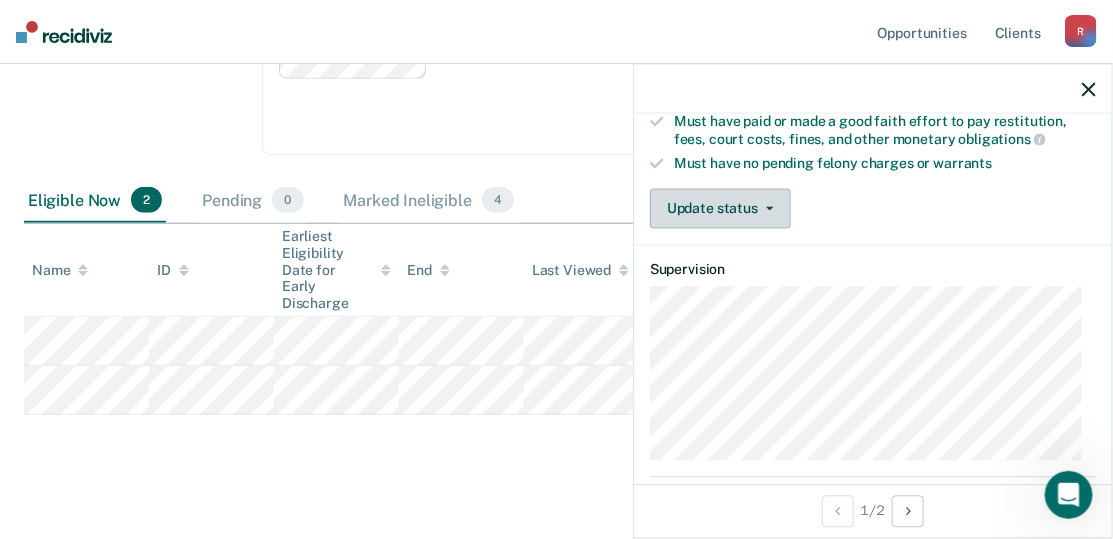 click on "Update status" at bounding box center (720, 209) 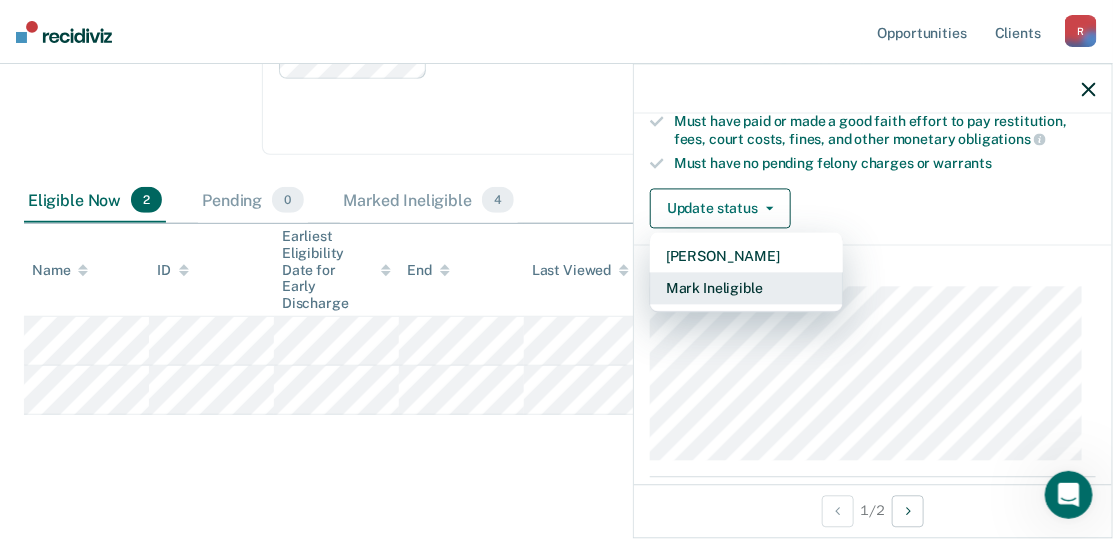 click on "Mark Ineligible" at bounding box center (746, 289) 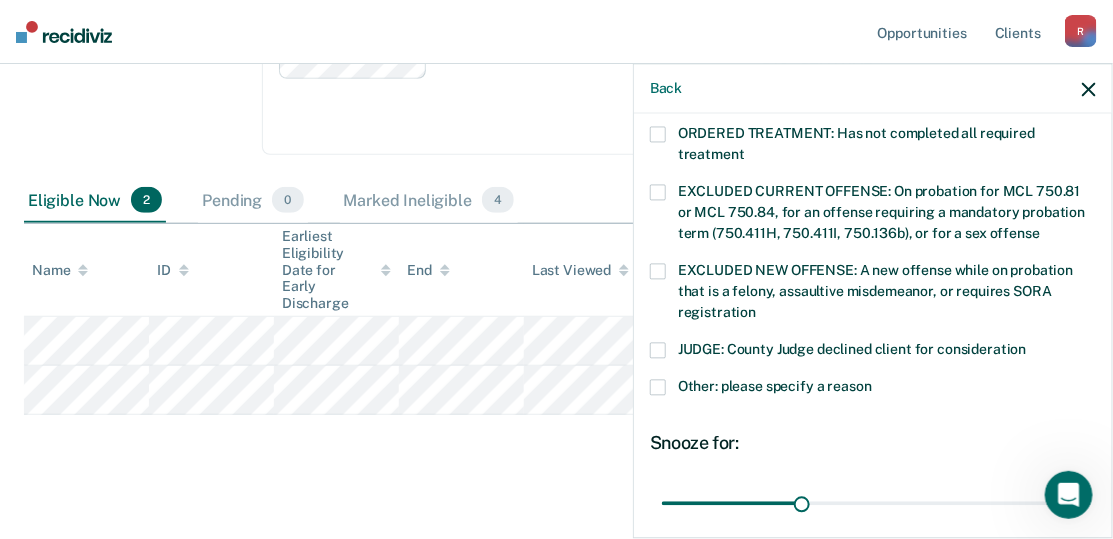 scroll, scrollTop: 600, scrollLeft: 0, axis: vertical 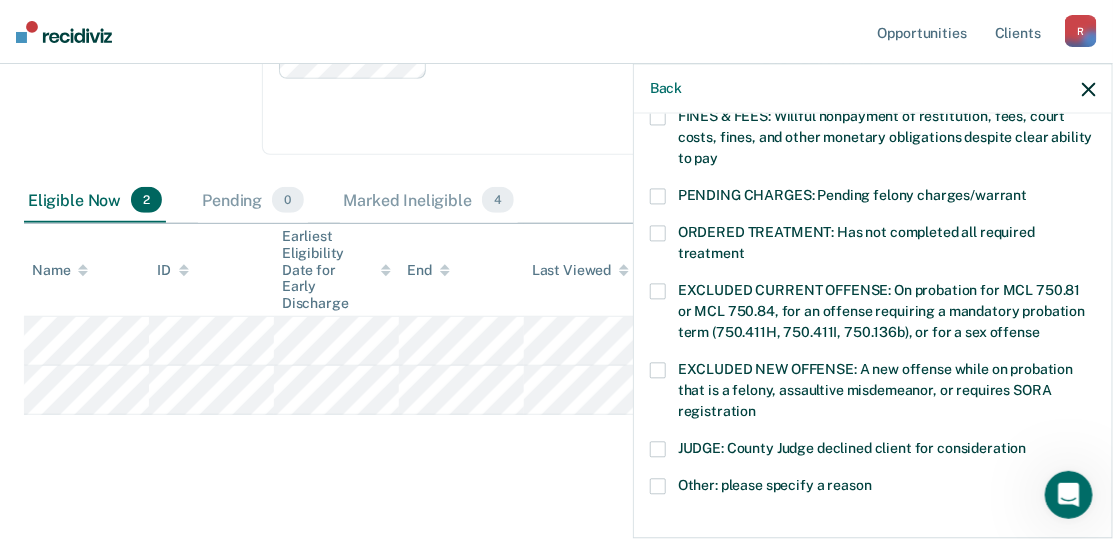 click at bounding box center [658, 450] 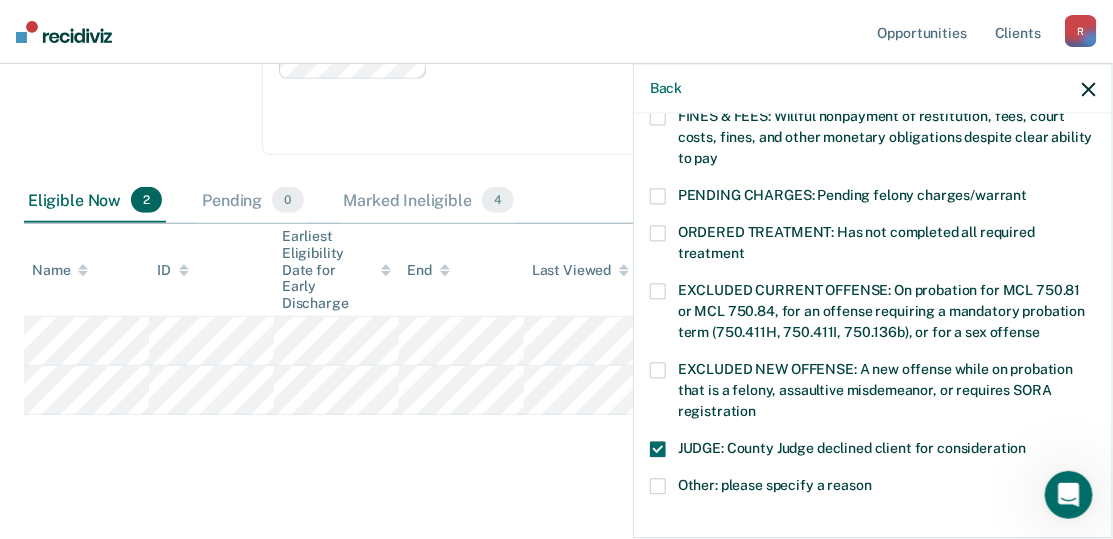 click at bounding box center (658, 450) 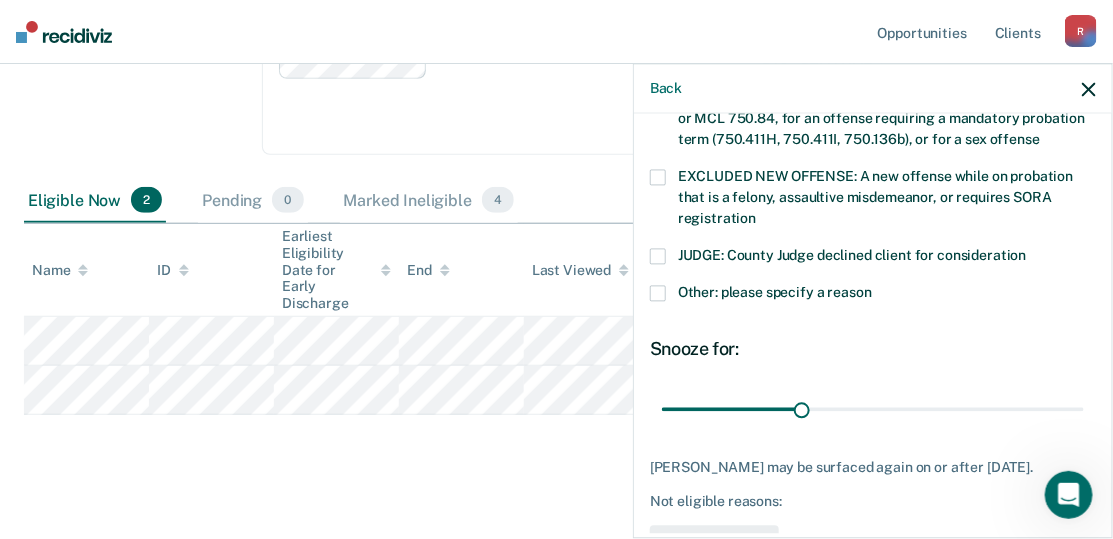 scroll, scrollTop: 800, scrollLeft: 0, axis: vertical 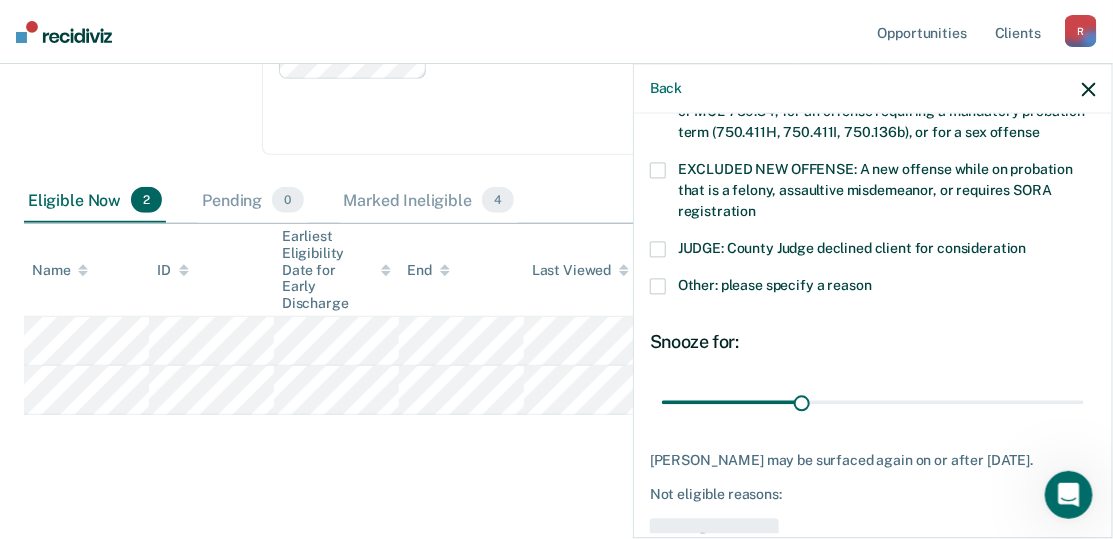 click at bounding box center (658, 250) 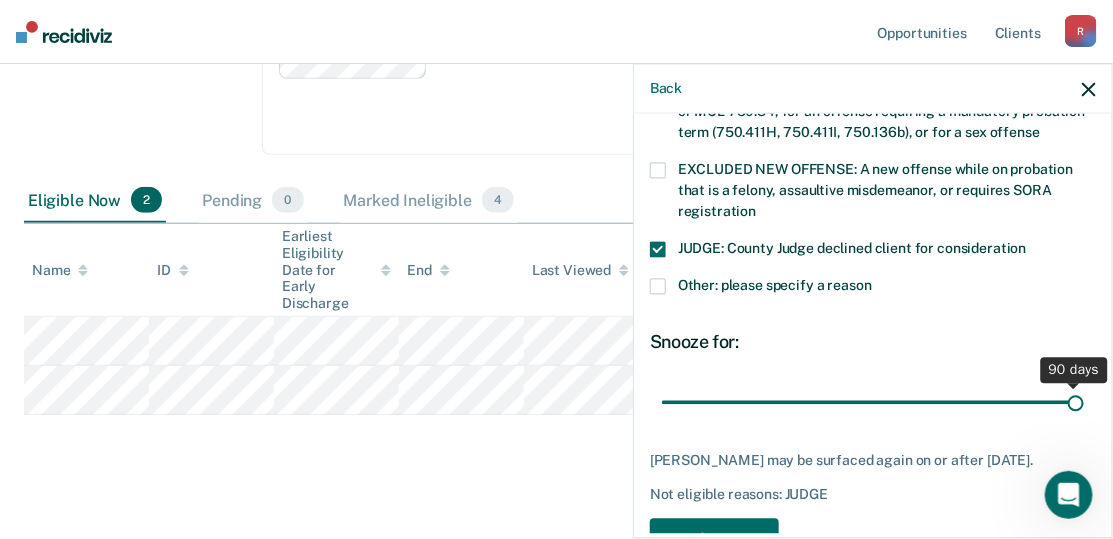 drag, startPoint x: 795, startPoint y: 373, endPoint x: 1131, endPoint y: 354, distance: 336.53677 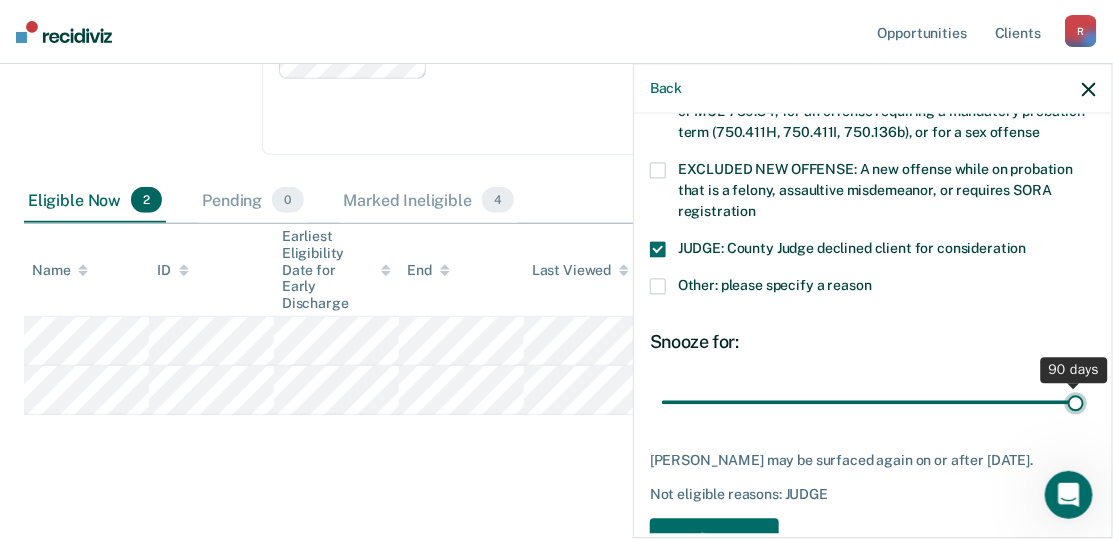 type on "90" 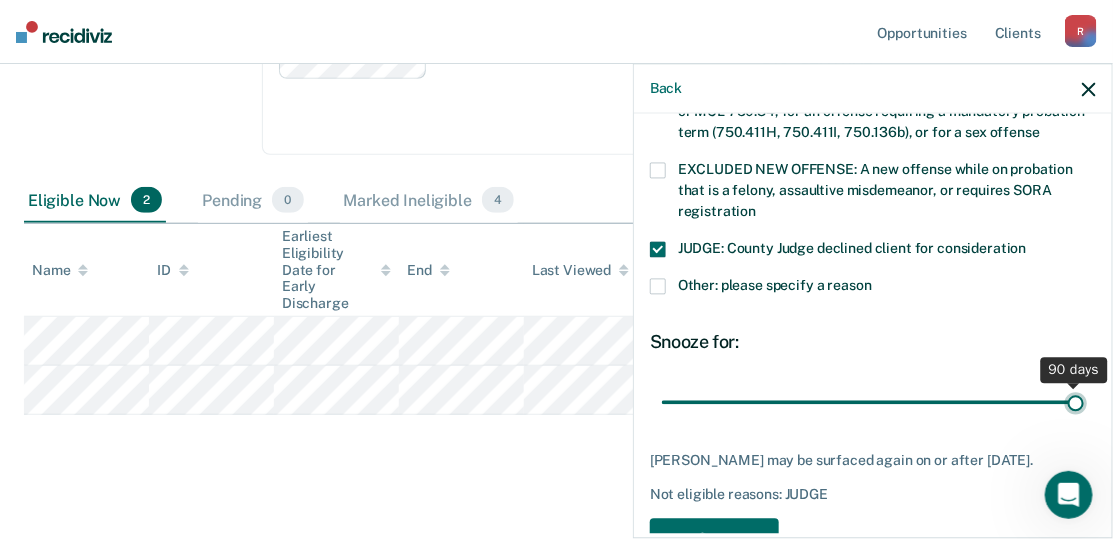 click at bounding box center (873, 402) 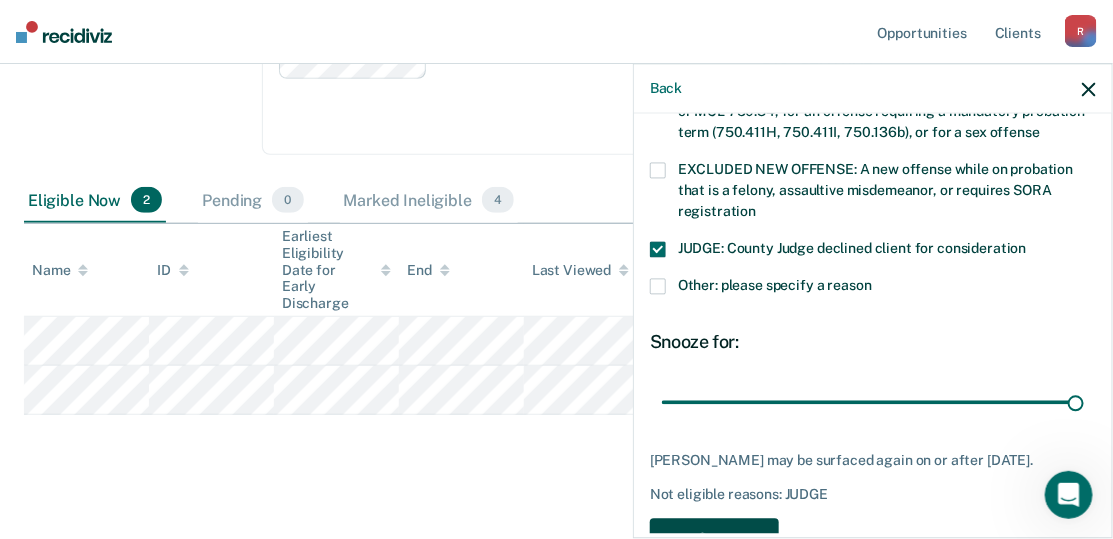 click on "Save" at bounding box center (714, 539) 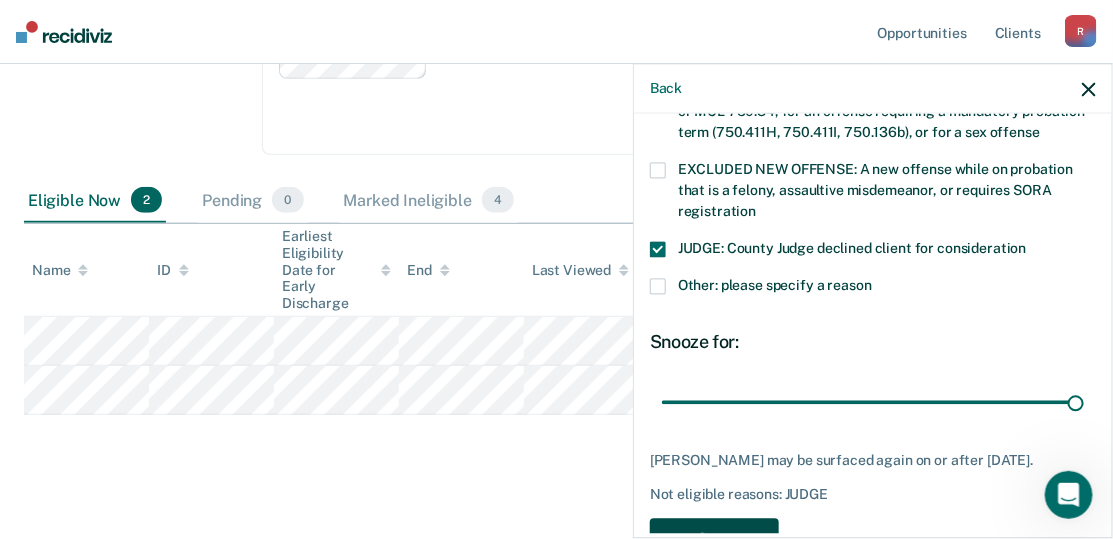 scroll, scrollTop: 285, scrollLeft: 0, axis: vertical 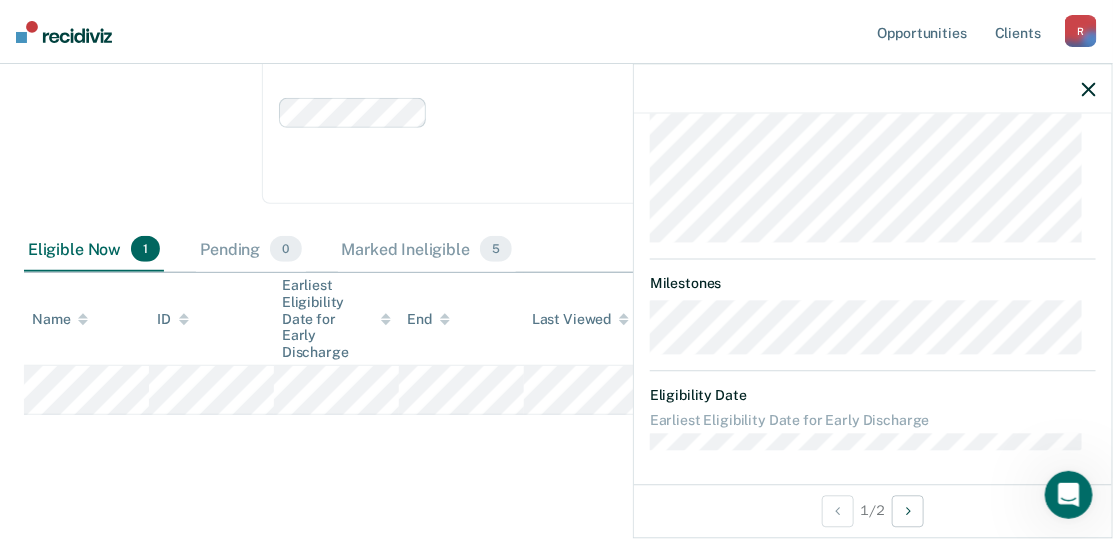 click 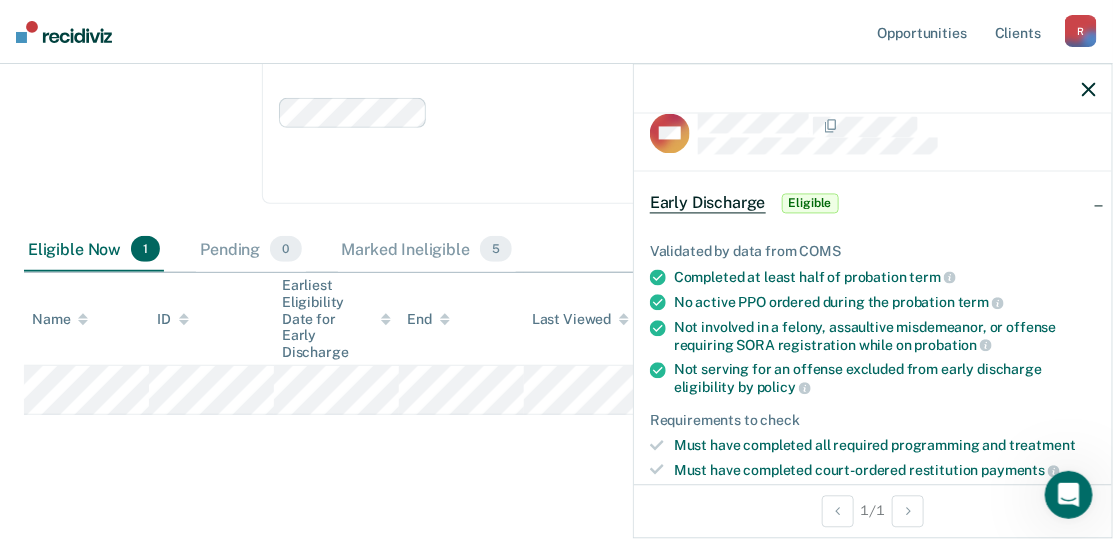 scroll, scrollTop: 0, scrollLeft: 0, axis: both 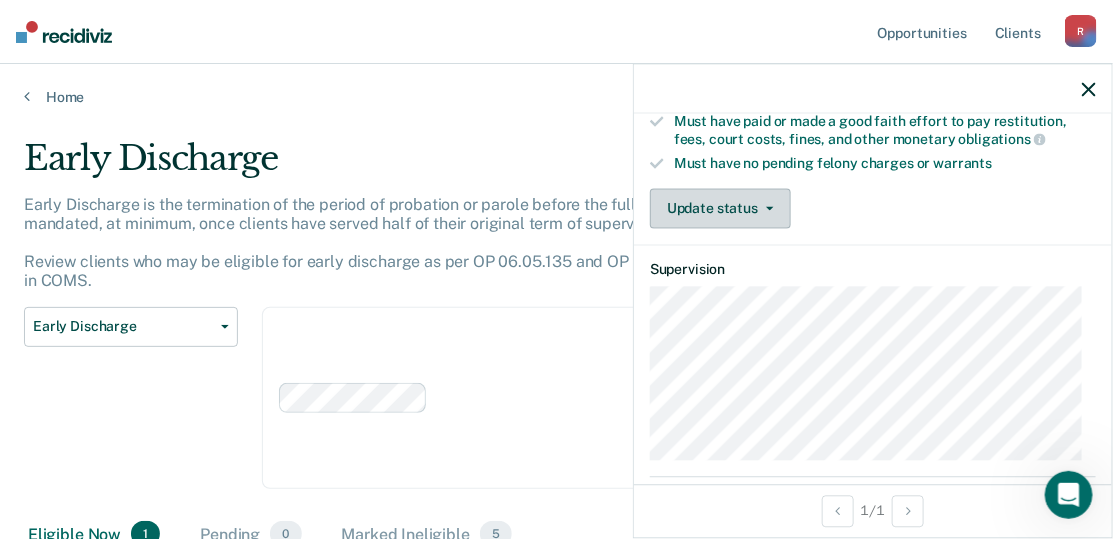 click on "Update status" at bounding box center (720, 209) 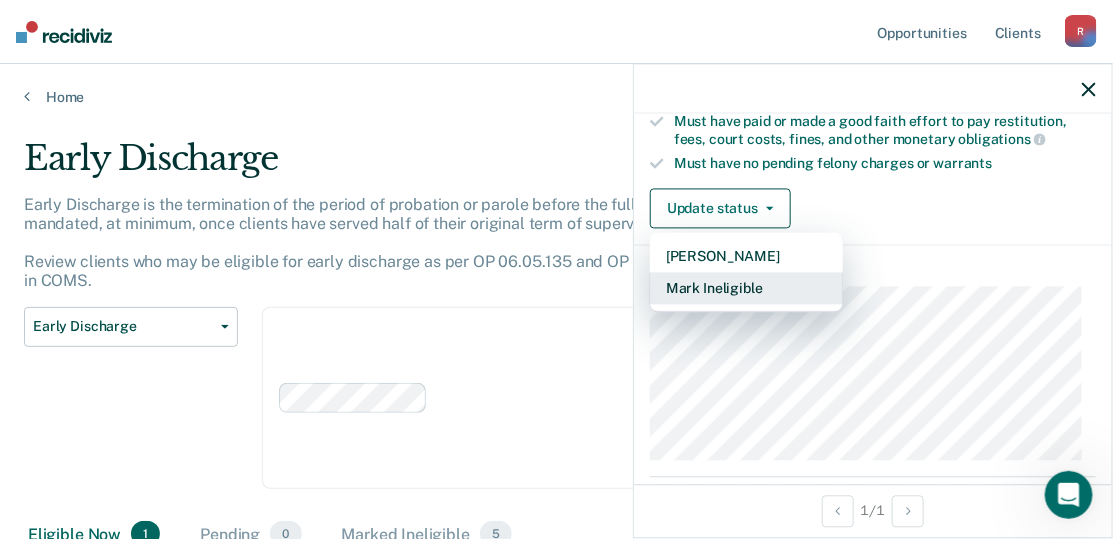 click on "Mark Ineligible" at bounding box center [746, 289] 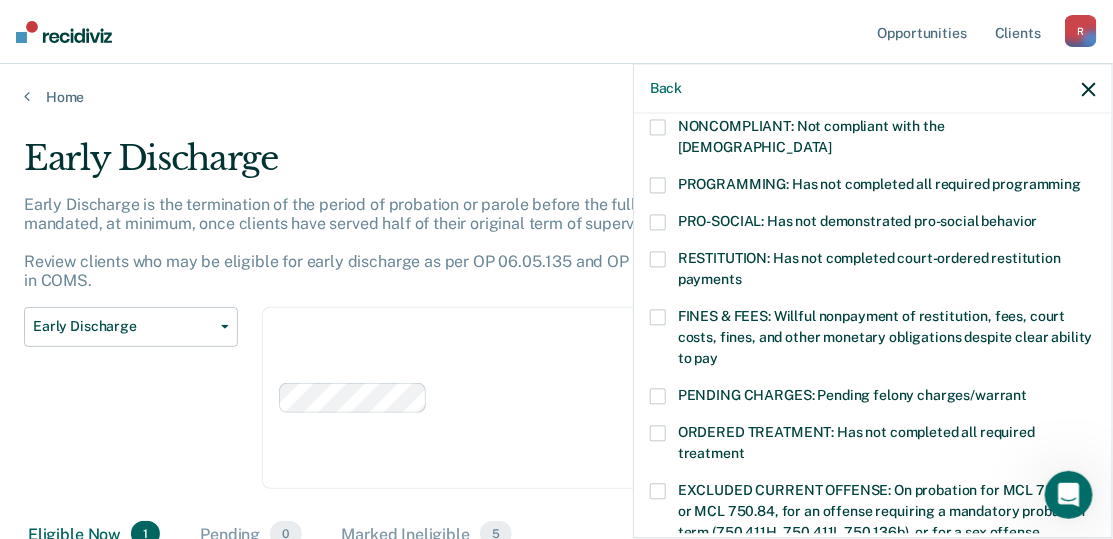 click on "FINES & FEES: Willful nonpayment of restitution, fees, court costs, fines, and other monetary obligations despite clear ability to pay" at bounding box center [885, 338] 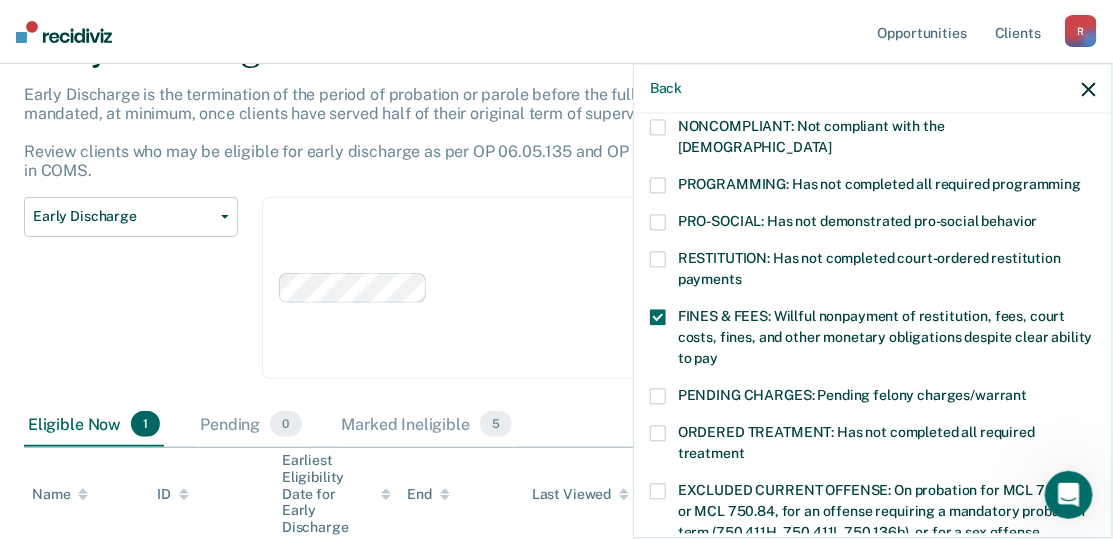 scroll, scrollTop: 285, scrollLeft: 0, axis: vertical 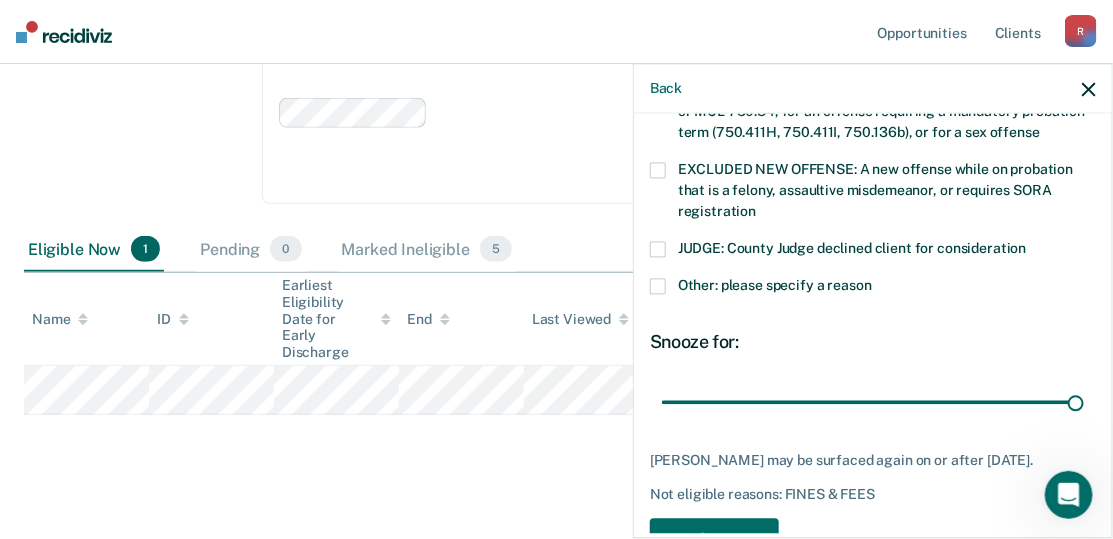 drag, startPoint x: 795, startPoint y: 376, endPoint x: 905, endPoint y: 447, distance: 130.92365 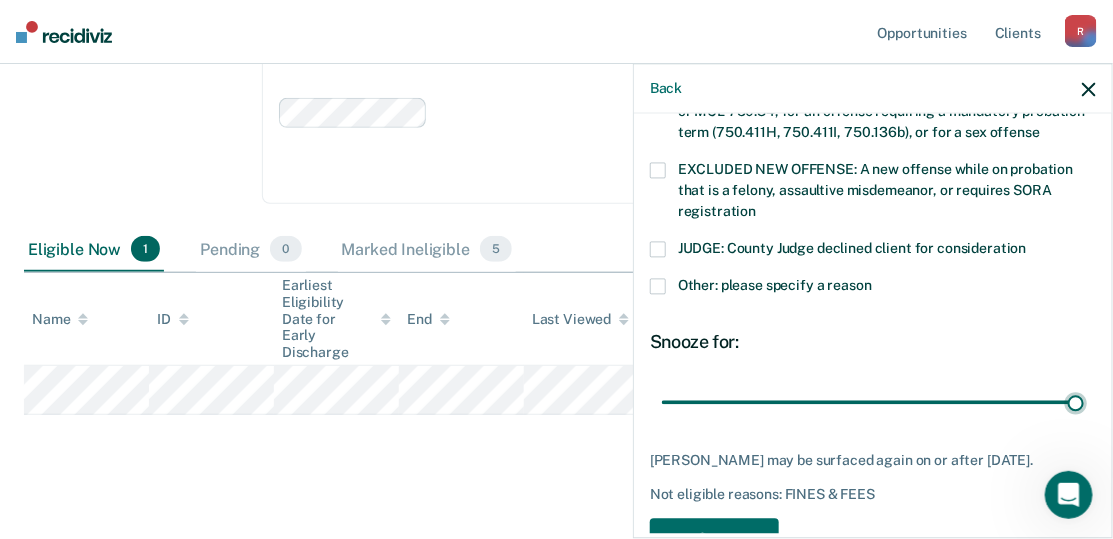 type on "90" 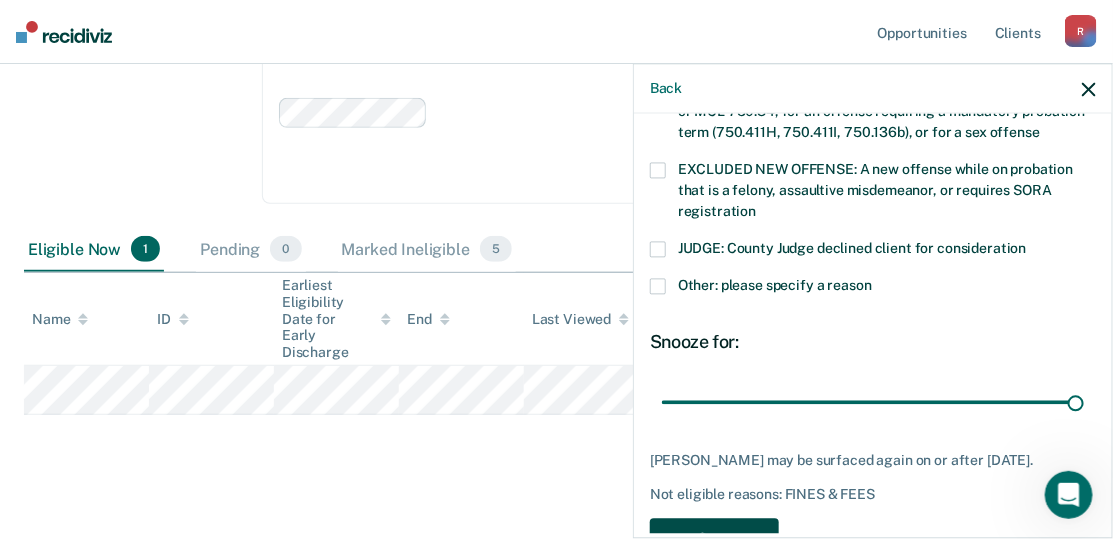 click on "Save" at bounding box center [714, 539] 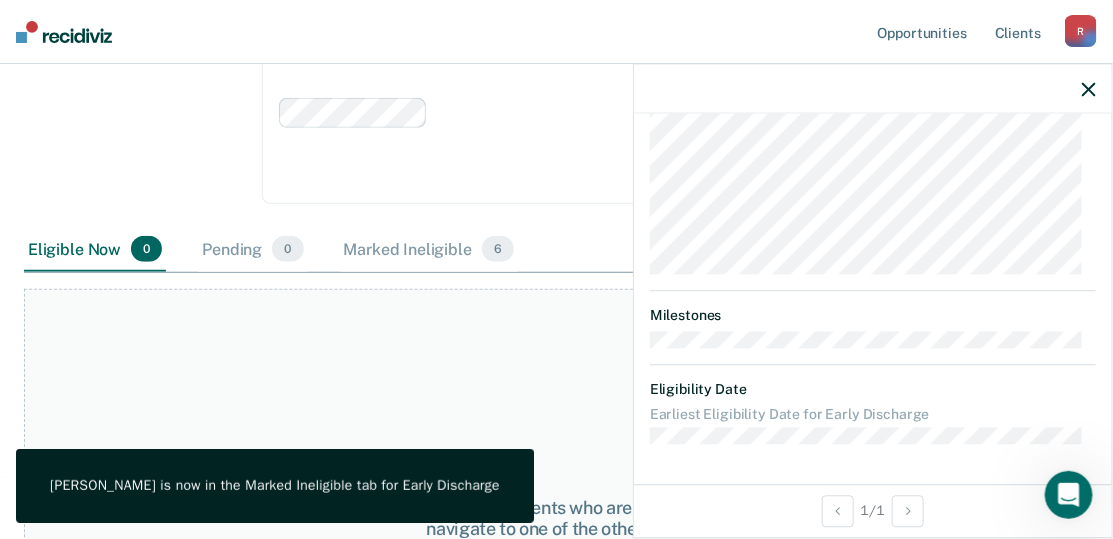 scroll, scrollTop: 728, scrollLeft: 0, axis: vertical 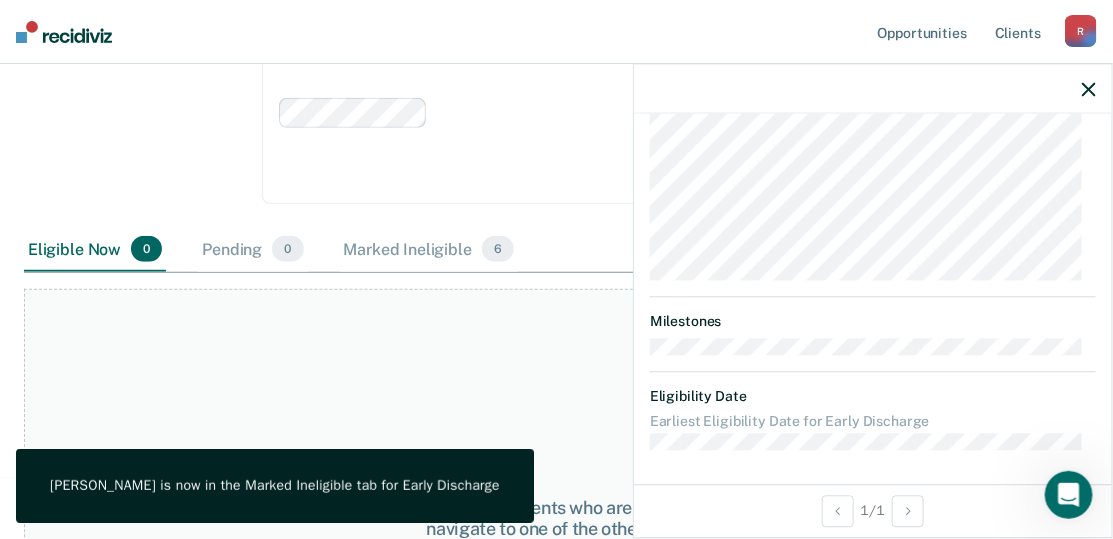 click 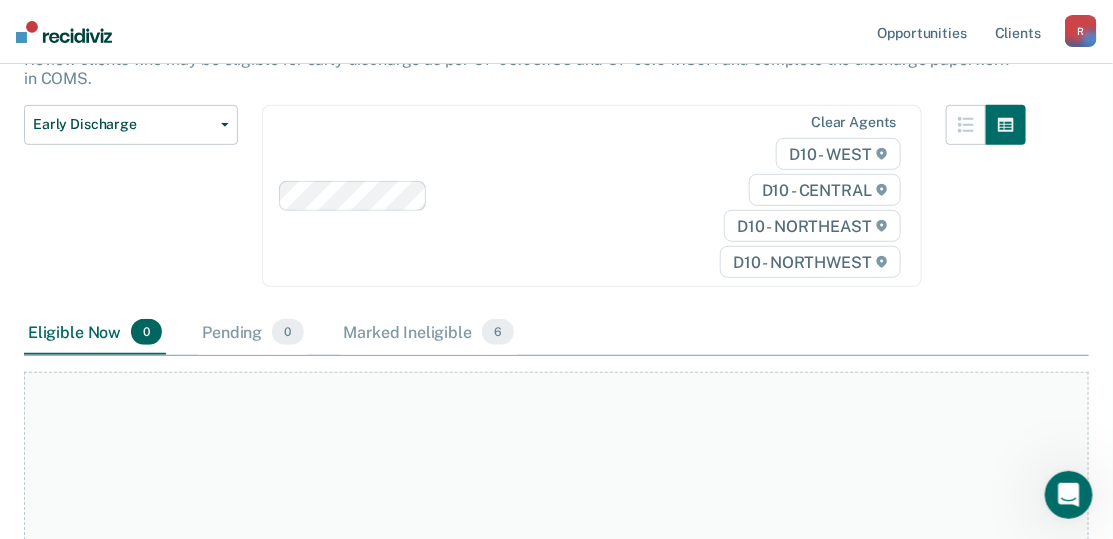 scroll, scrollTop: 0, scrollLeft: 0, axis: both 